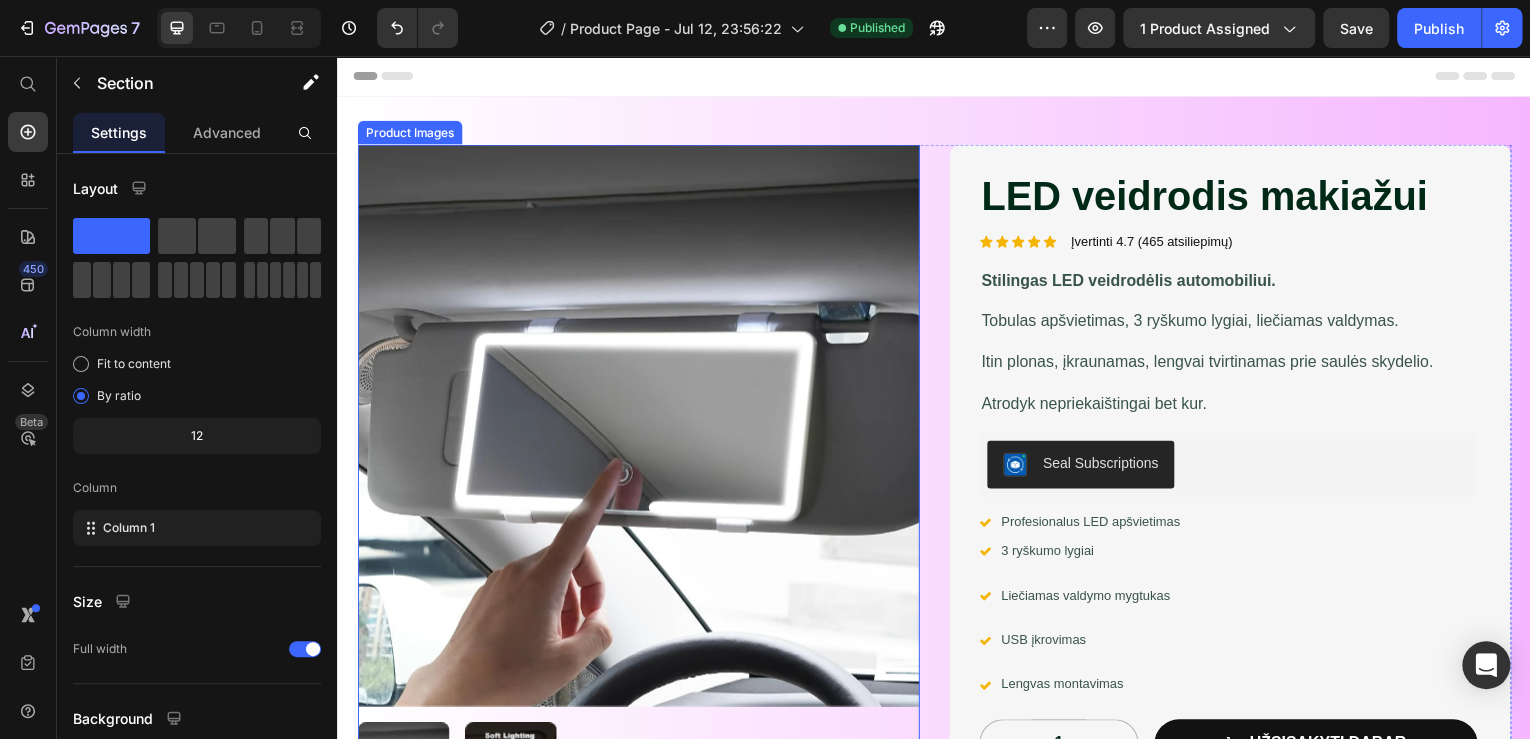 scroll, scrollTop: 0, scrollLeft: 0, axis: both 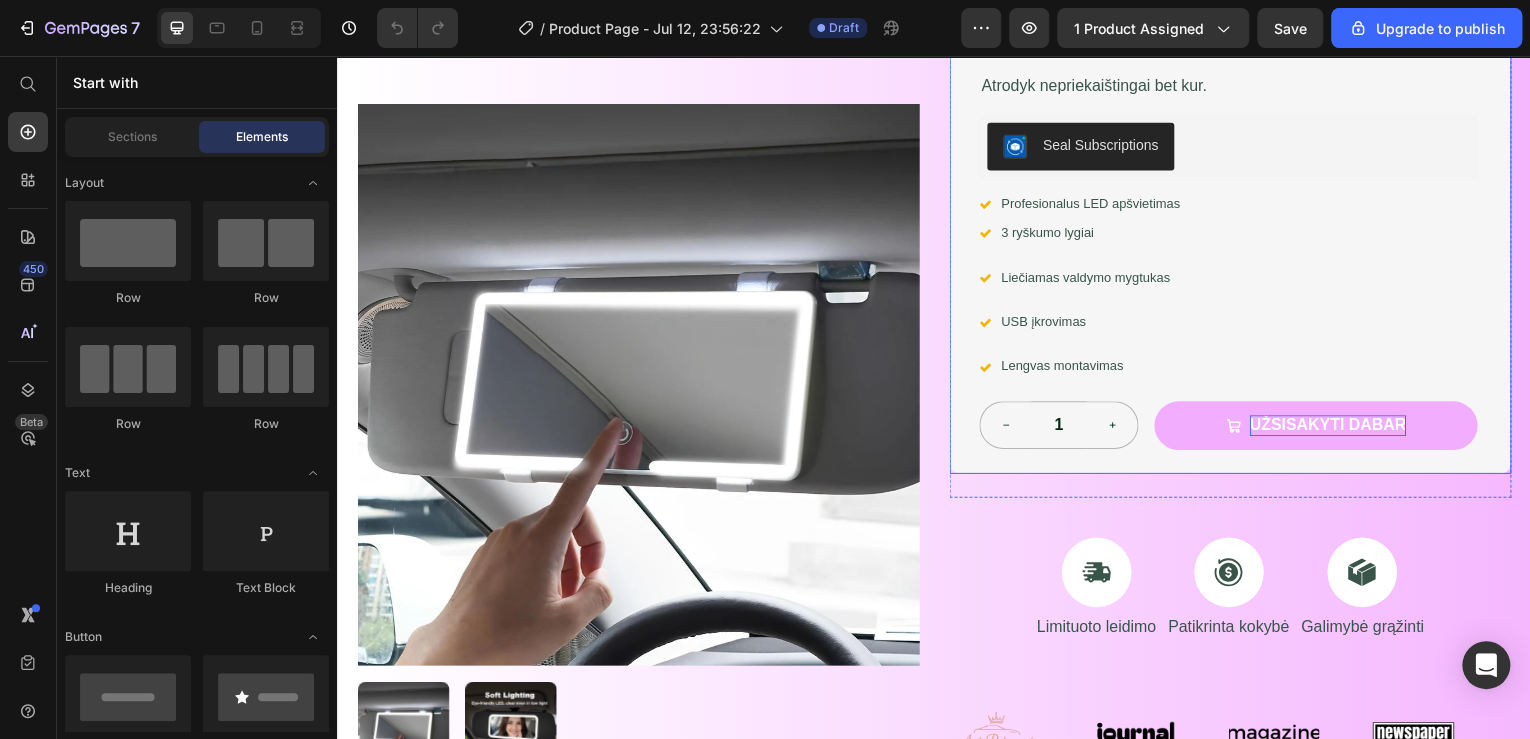 click on "Užsisakyti dabar" at bounding box center (1332, 427) 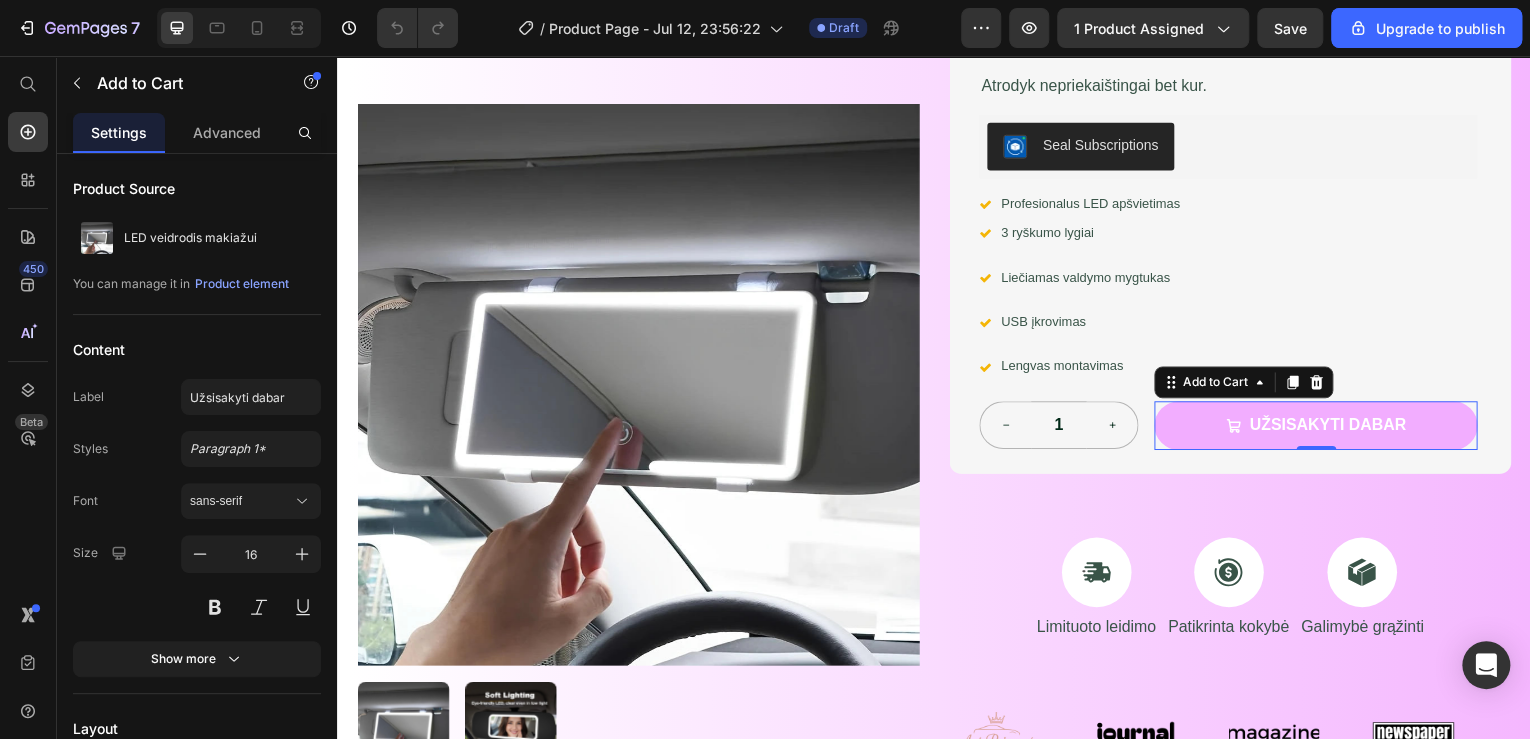 click on "Užsisakyti dabar" at bounding box center (1320, 427) 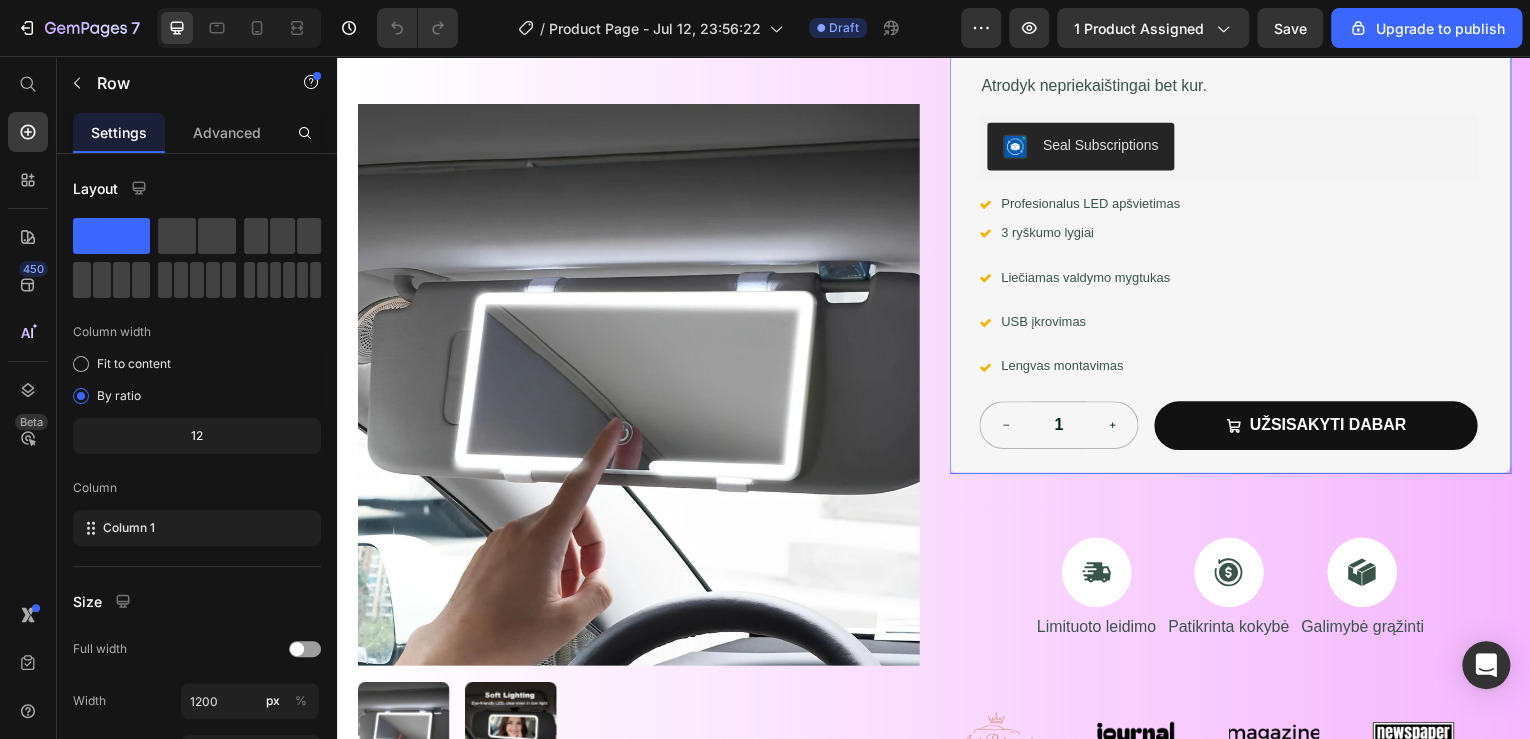 click on "LED veidrodis makiažui Product Title
Icon
Icon
Icon
Icon
Icon Icon List Įvertinti 4.7 (465 atsiliepimų) Text Block Row Stilingas LED veidrodėlis automobiliui. Text Block Tobulas apšvietimas, 3 ryškumo lygiai, liečiamas valdymas.   Itin plonas, įkraunamas, lengvai tvirtinamas prie saulės skydelio.   Atrodyk nepriekaištingai bet kur. Text Block Seal Subscriptions Seal Subscriptions
Icon Profesionalus LED apšvietimas Text Block Row
Icon 3 ryškumo lygiai Text Block Row
Icon Liečiamas valdymo mygtukas Text Block Row
Icon USB įkrovimas Text Block Row
Icon Lengvas montavimas Text Block Row 1 Product Quantity
Užsisakyti dabar Add to Cart Row" at bounding box center [1232, 150] 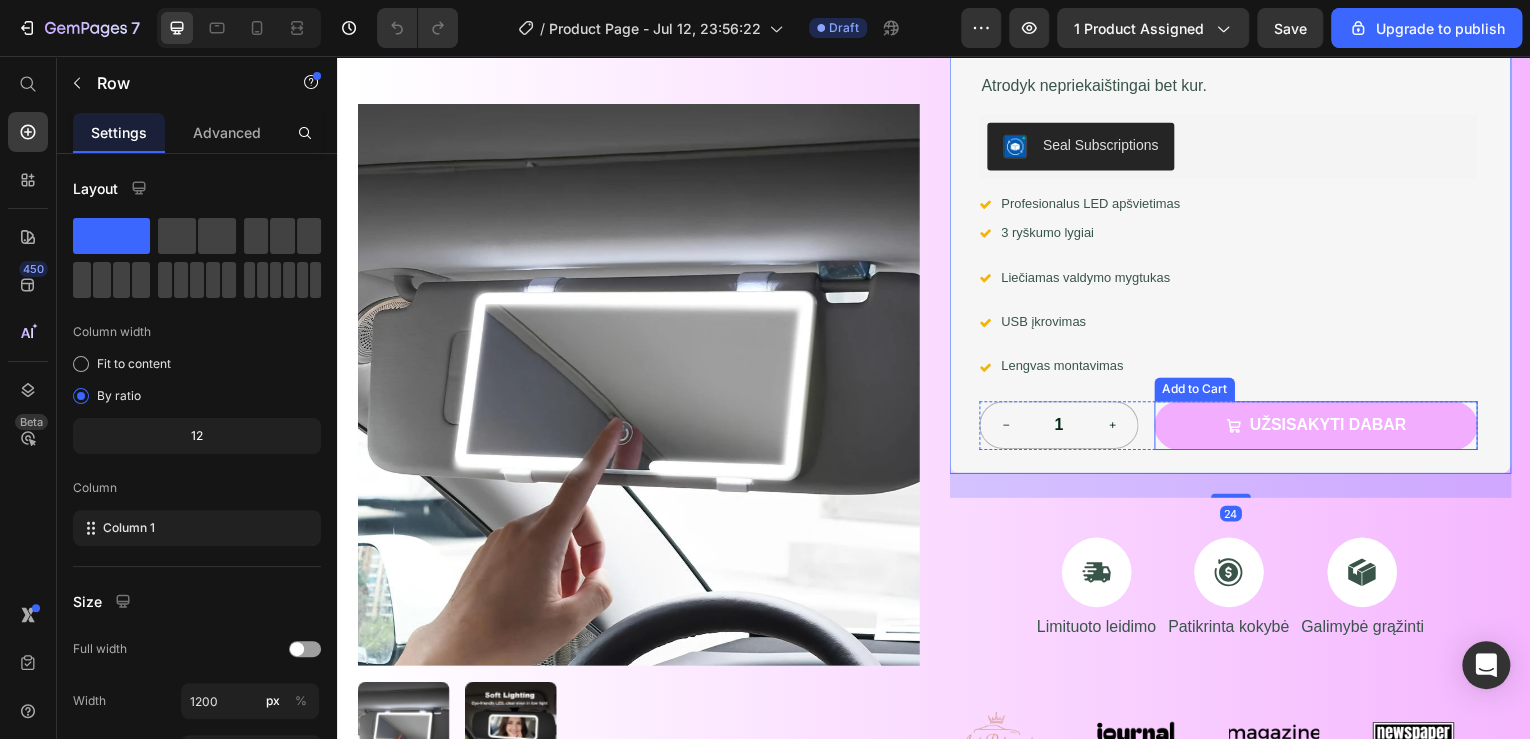 click on "Užsisakyti dabar" at bounding box center (1320, 427) 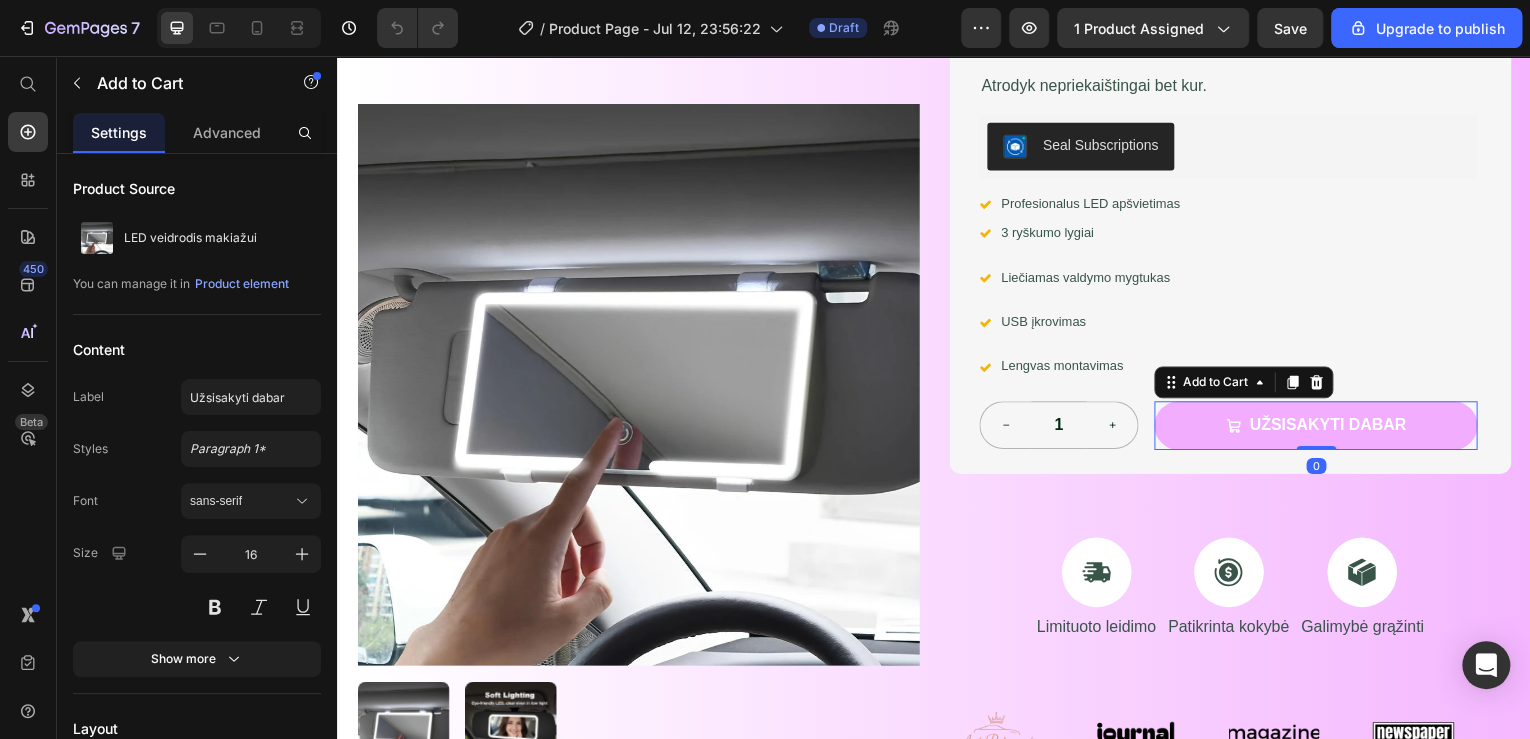 click on "Užsisakyti dabar" at bounding box center [1320, 427] 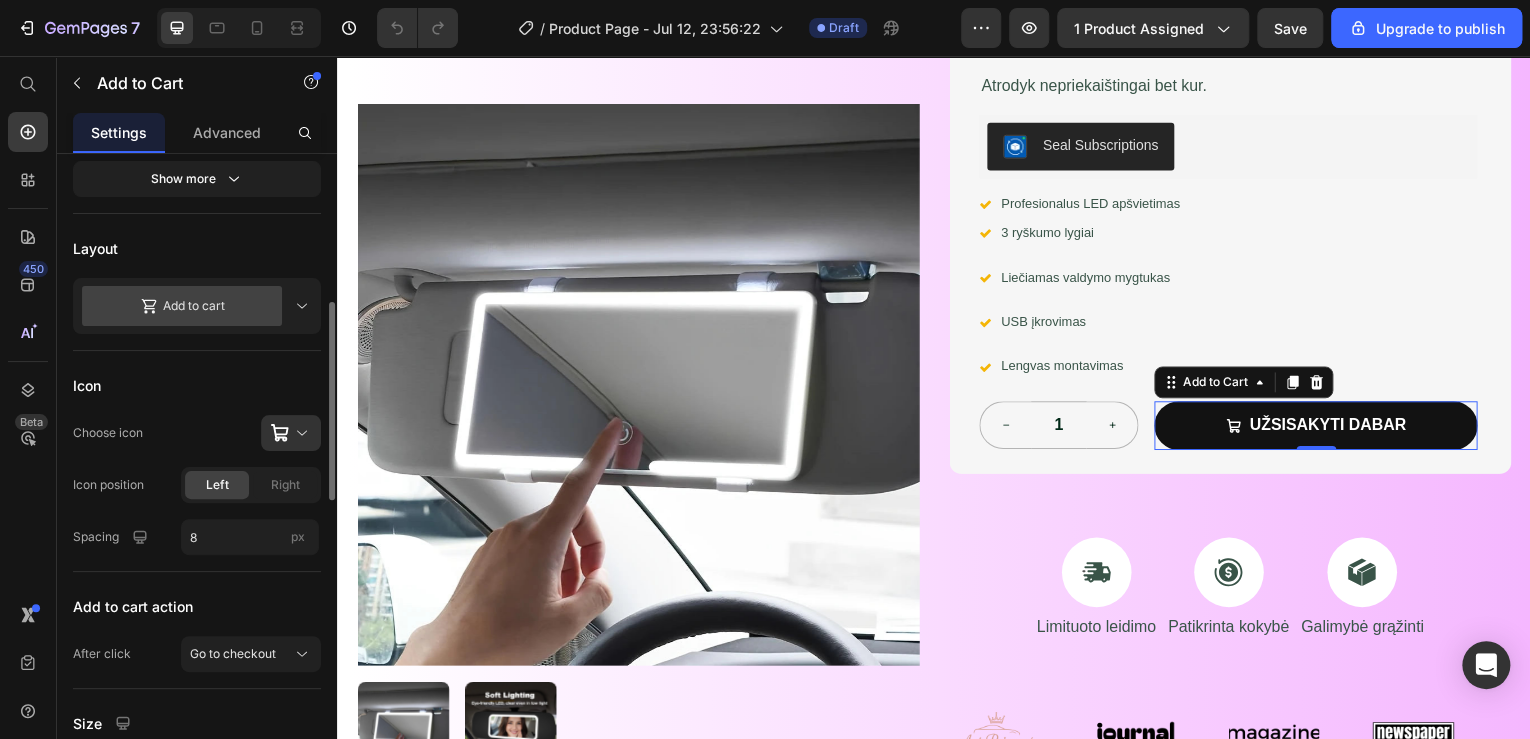 scroll, scrollTop: 640, scrollLeft: 0, axis: vertical 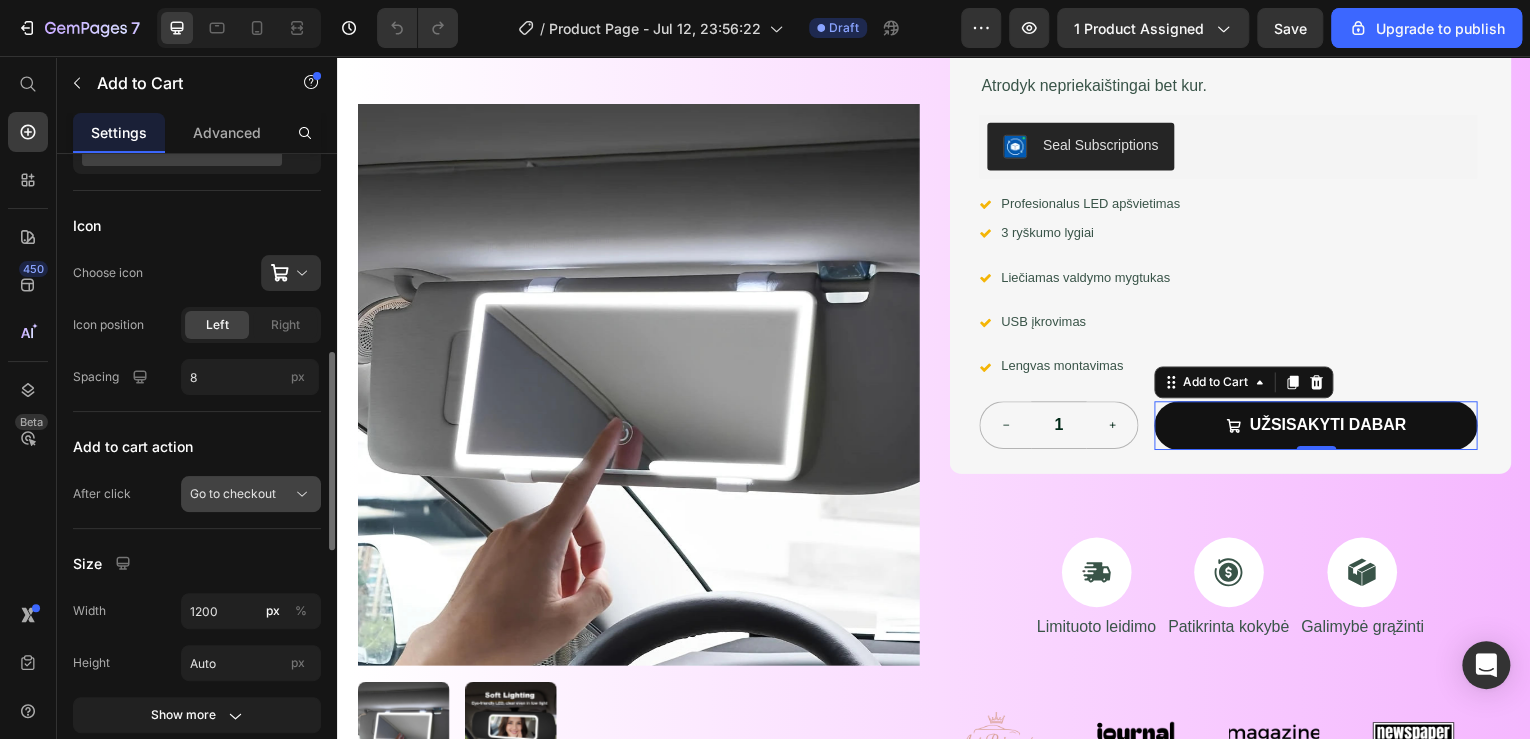 click on "Go to checkout" 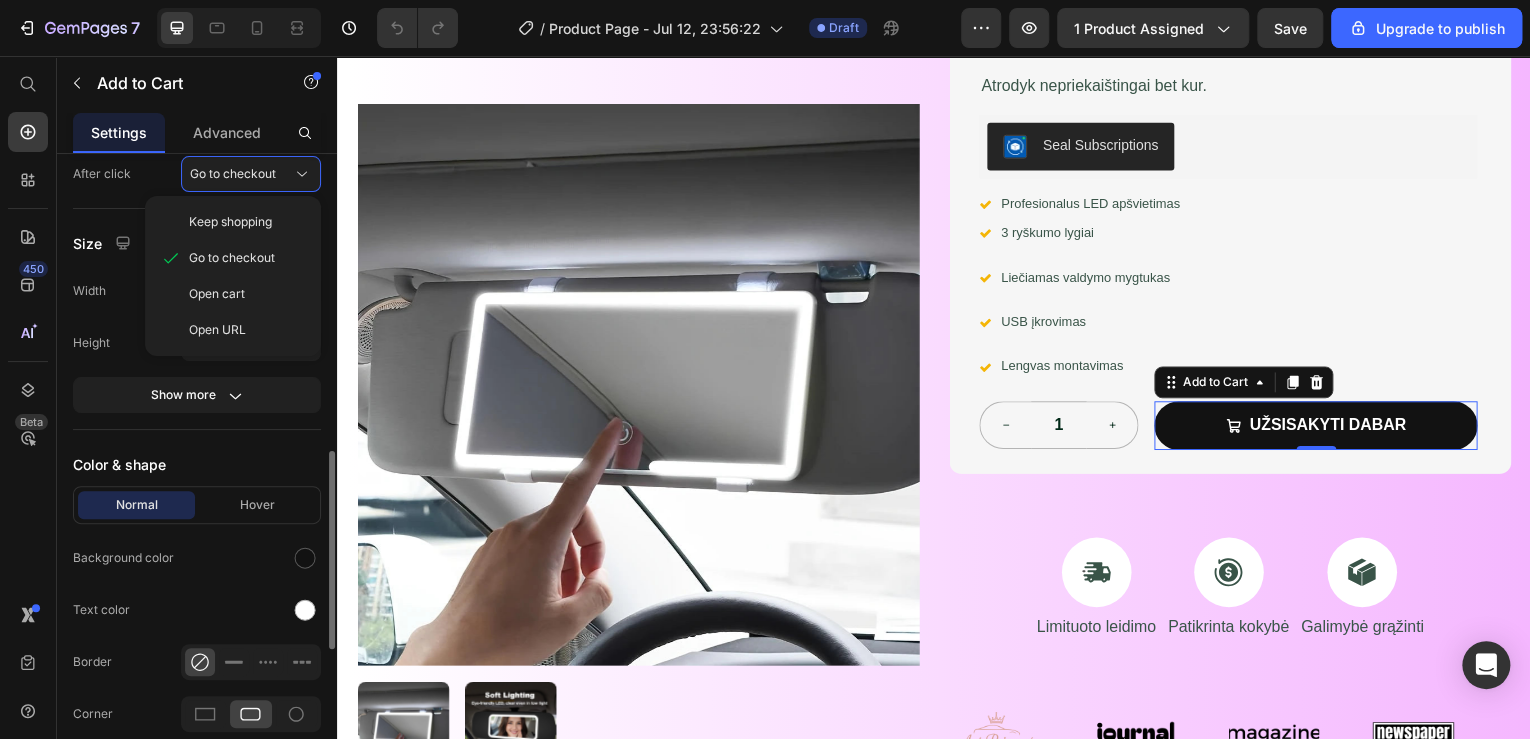 scroll, scrollTop: 800, scrollLeft: 0, axis: vertical 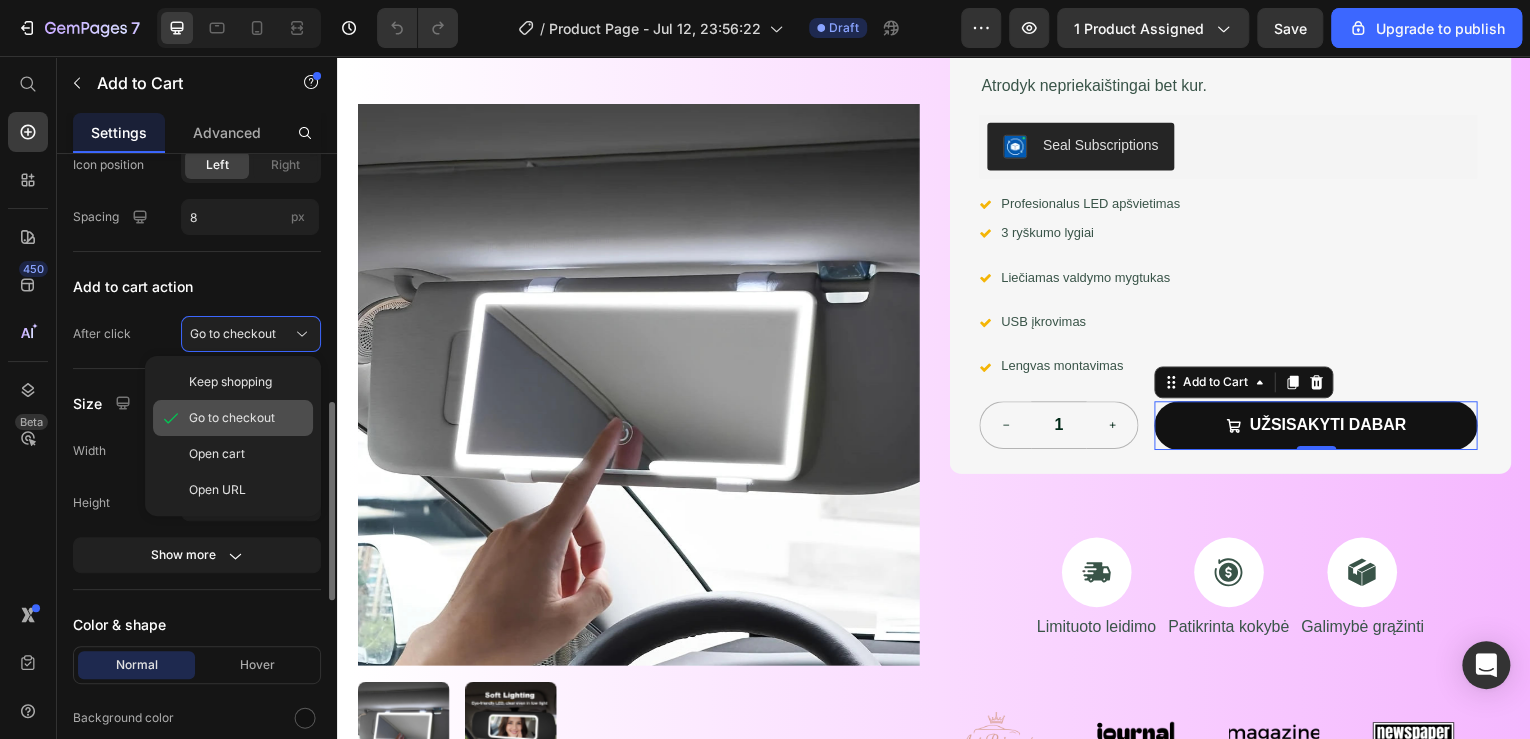 click on "Go to checkout" 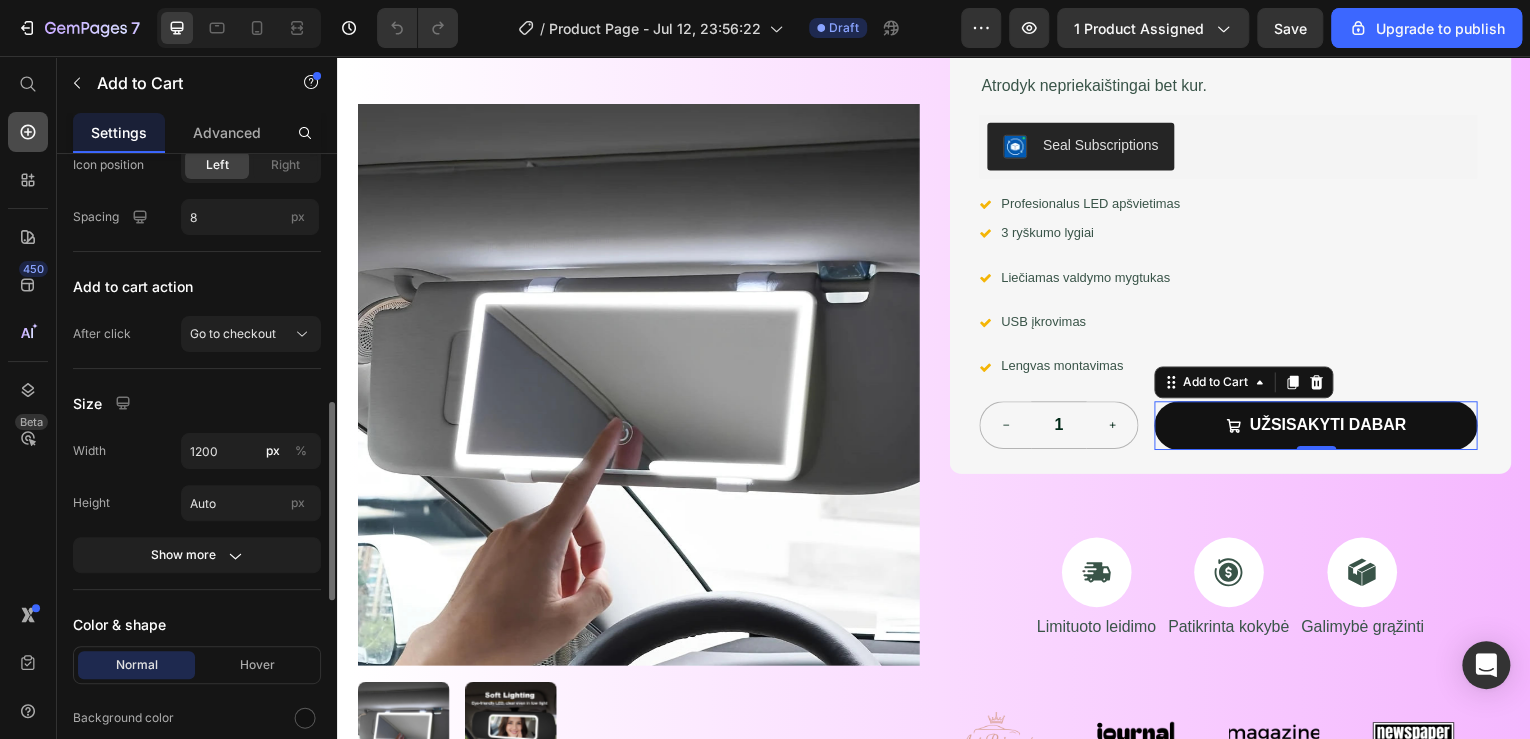 click 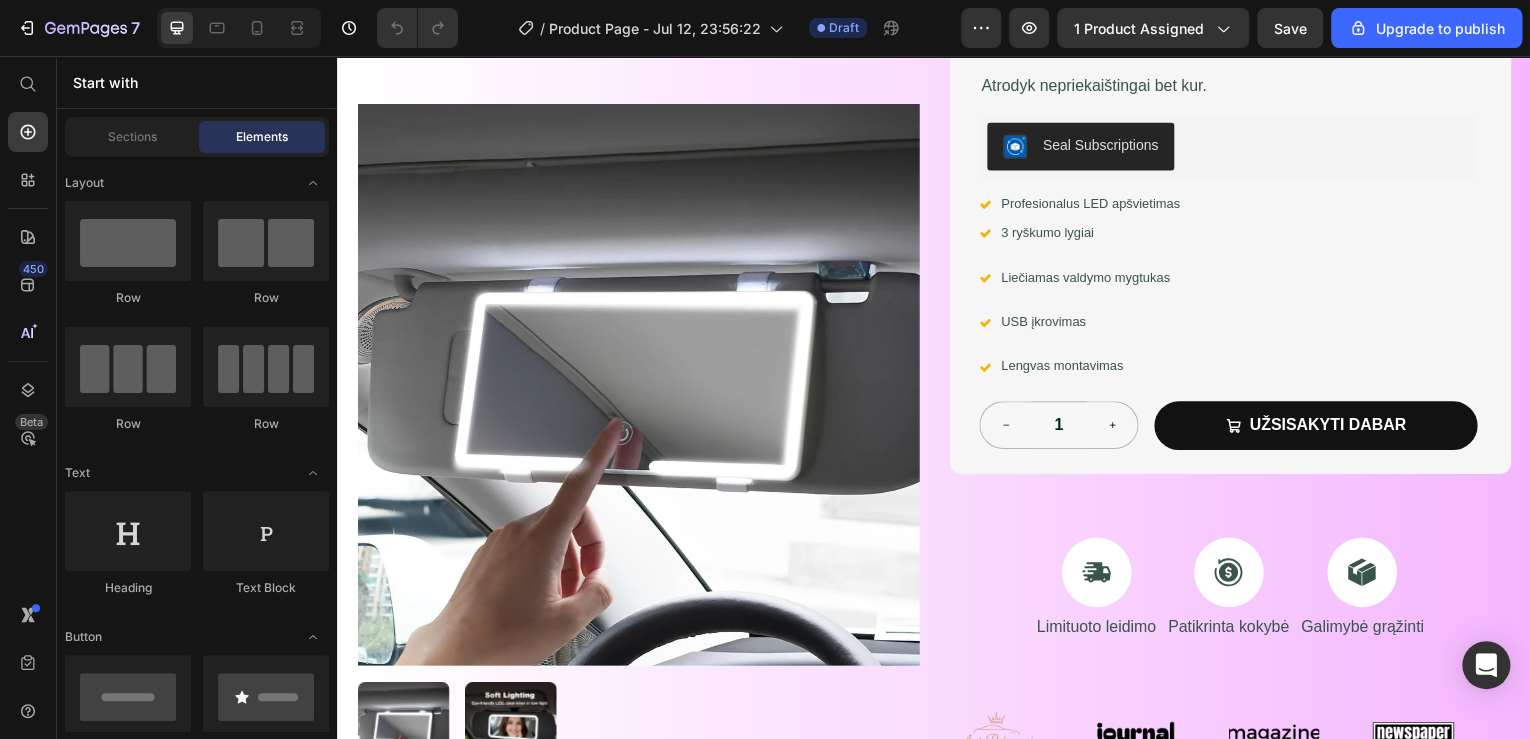 click on "Start with" at bounding box center (197, 82) 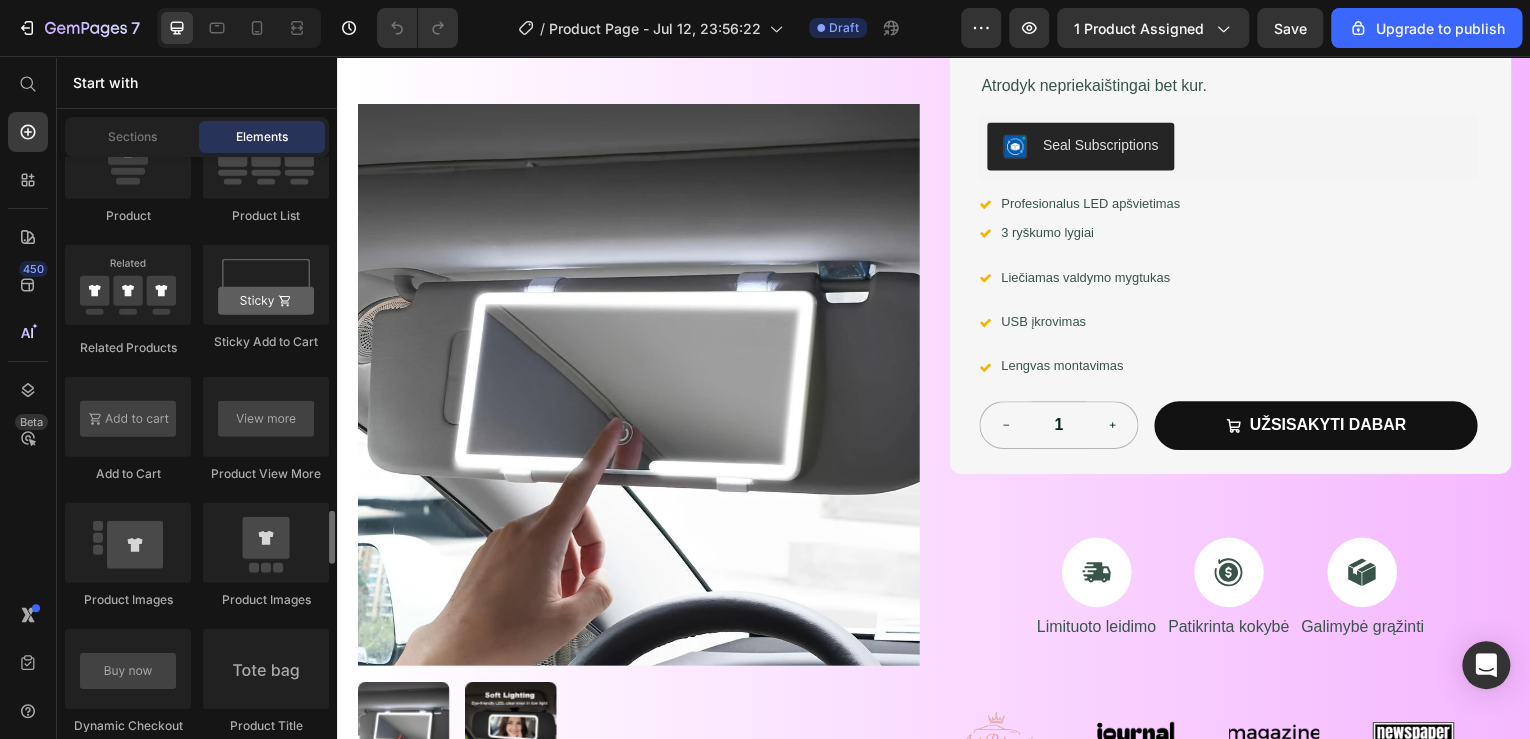 scroll, scrollTop: 3040, scrollLeft: 0, axis: vertical 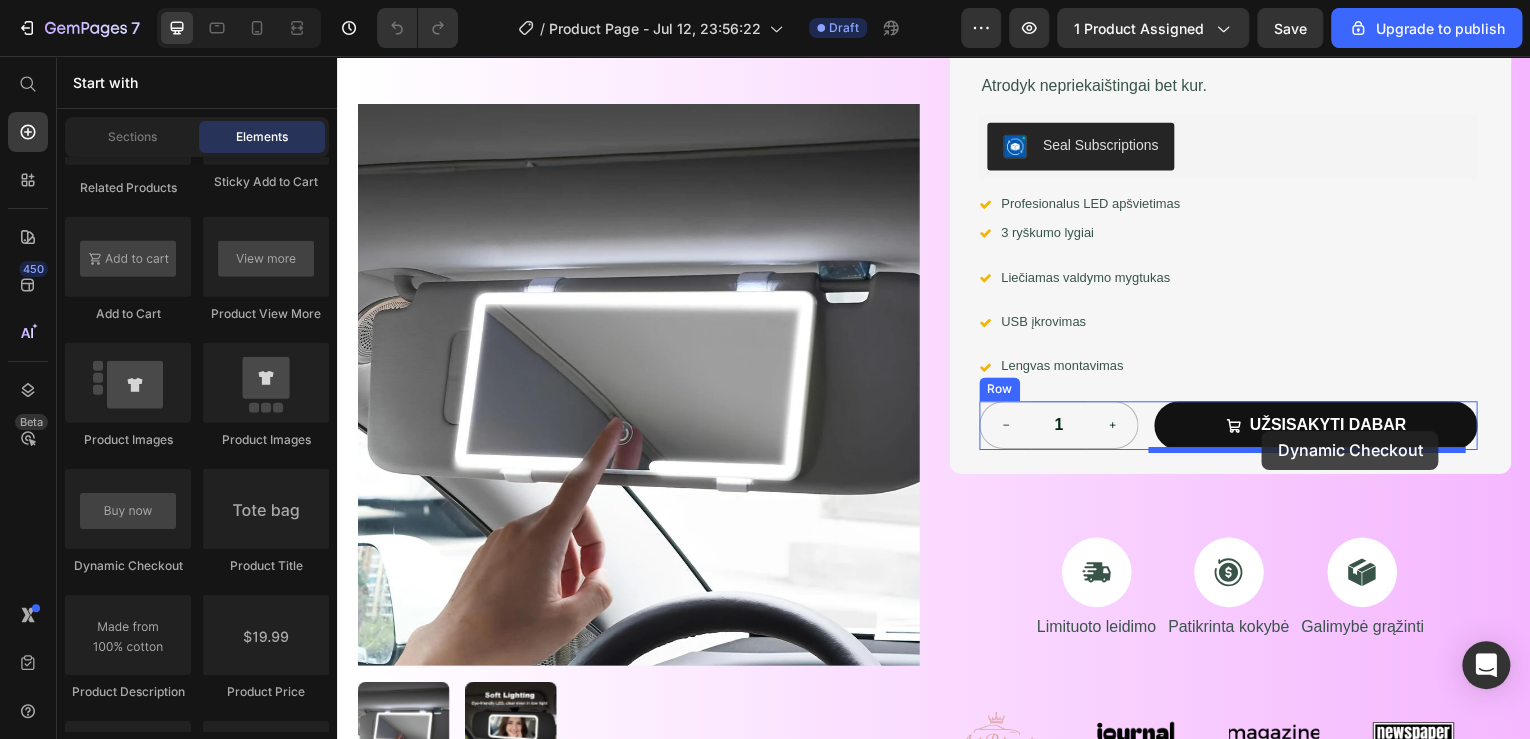 drag, startPoint x: 458, startPoint y: 576, endPoint x: 1267, endPoint y: 433, distance: 821.54126 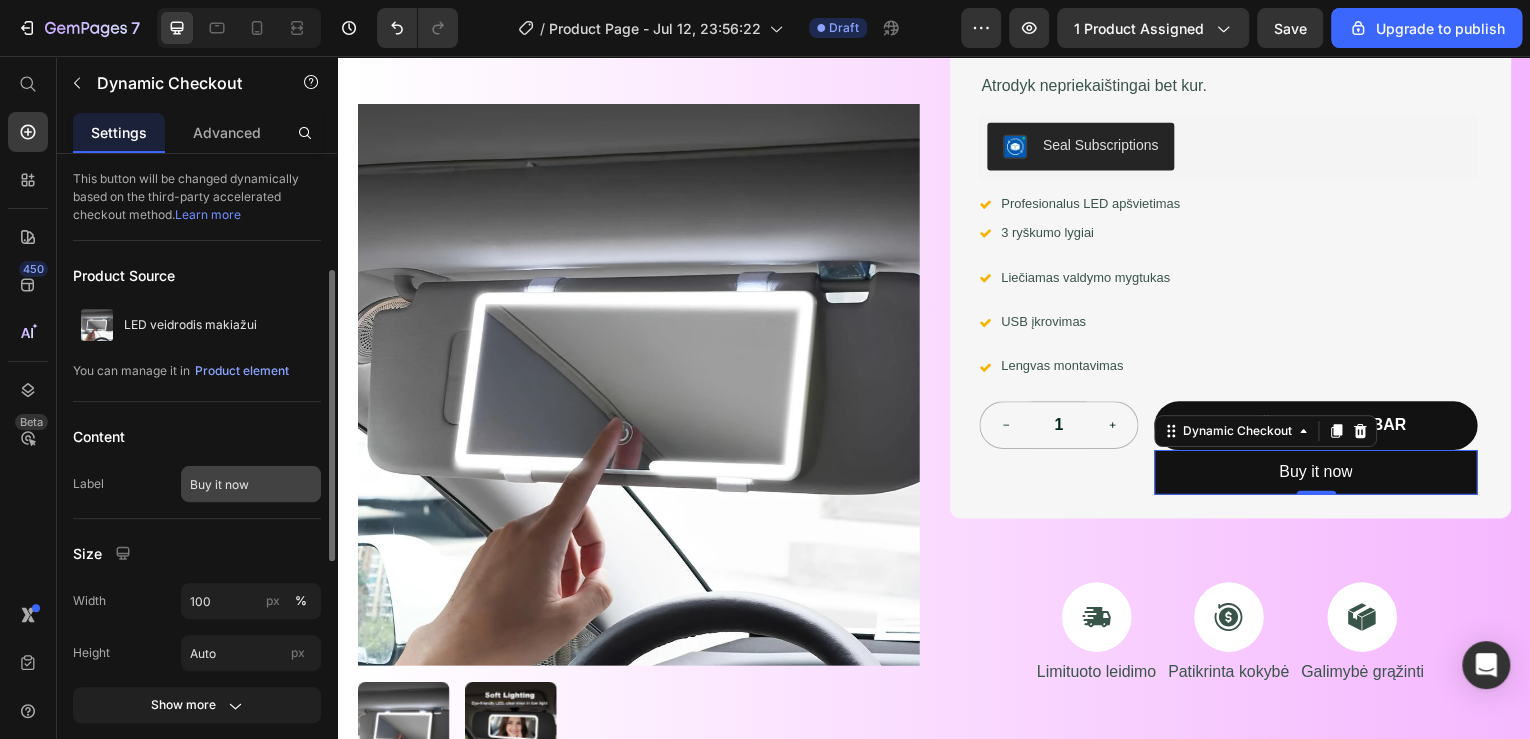 scroll, scrollTop: 80, scrollLeft: 0, axis: vertical 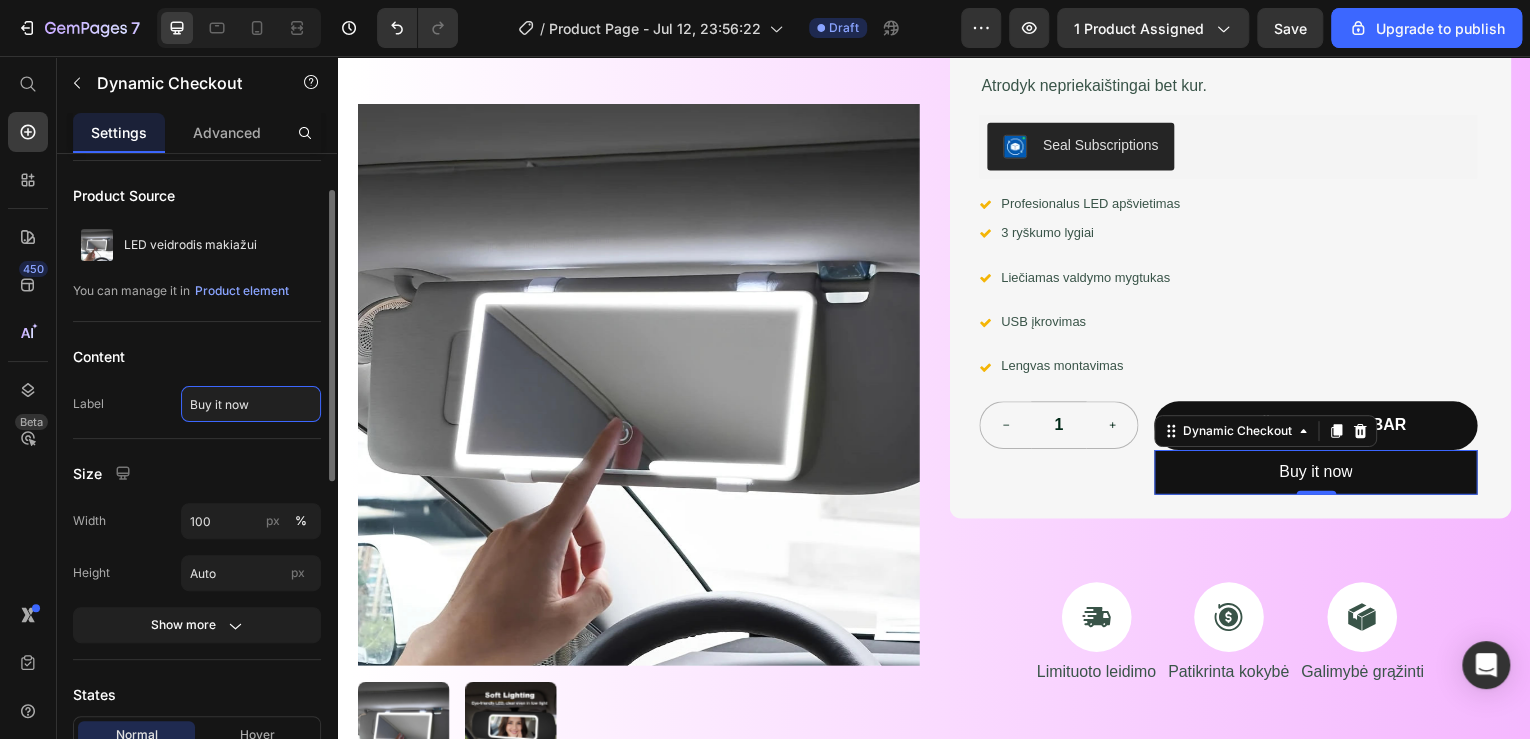 click on "Buy it now" 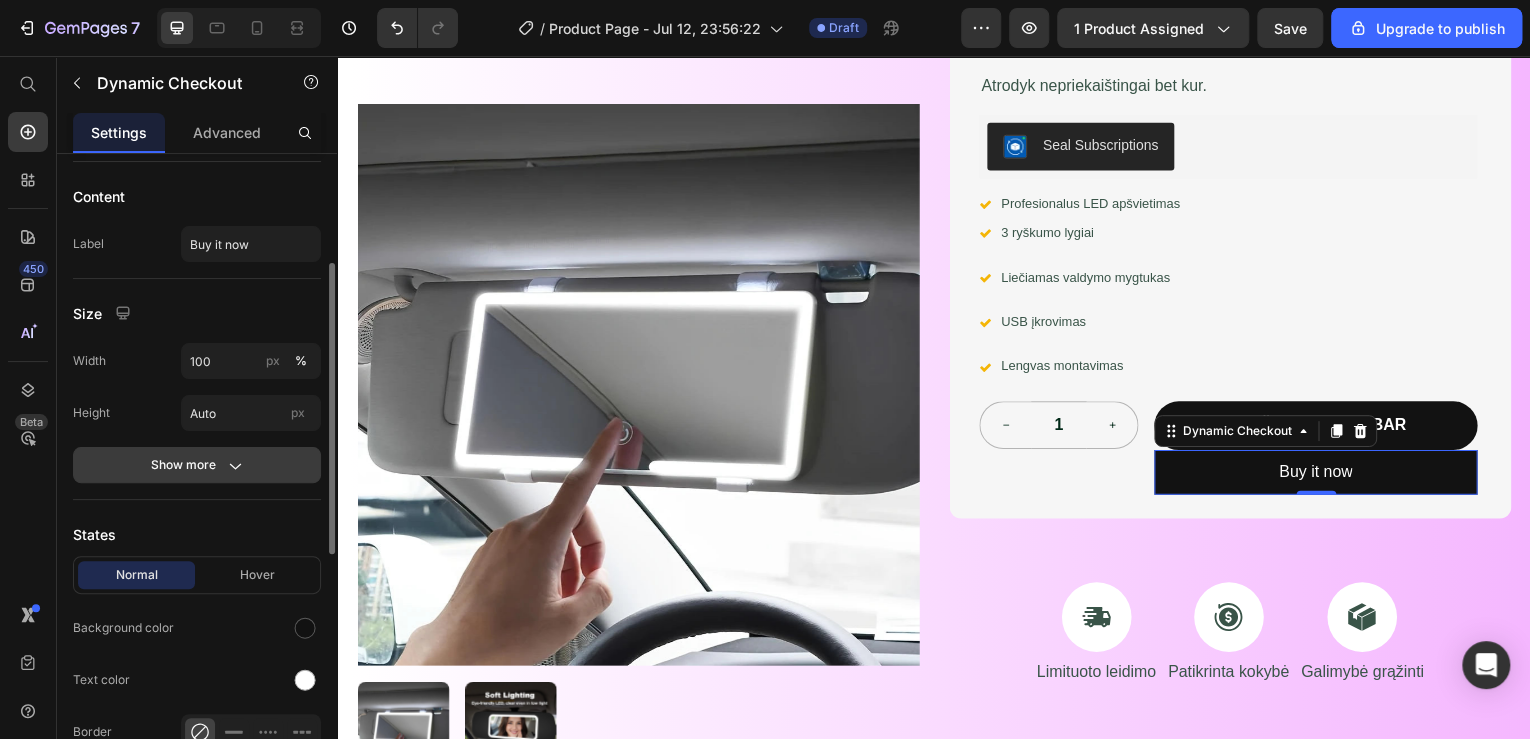 click 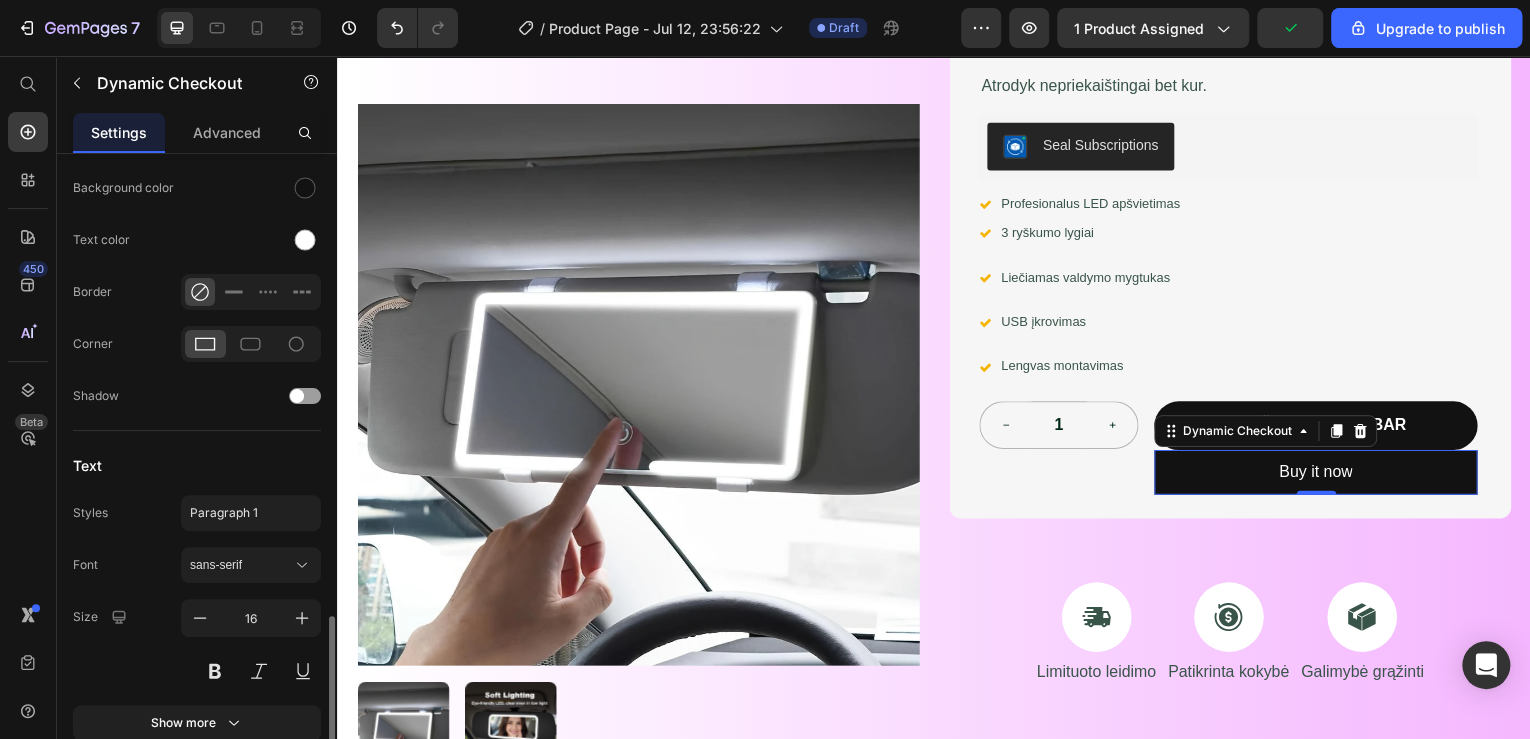 scroll, scrollTop: 970, scrollLeft: 0, axis: vertical 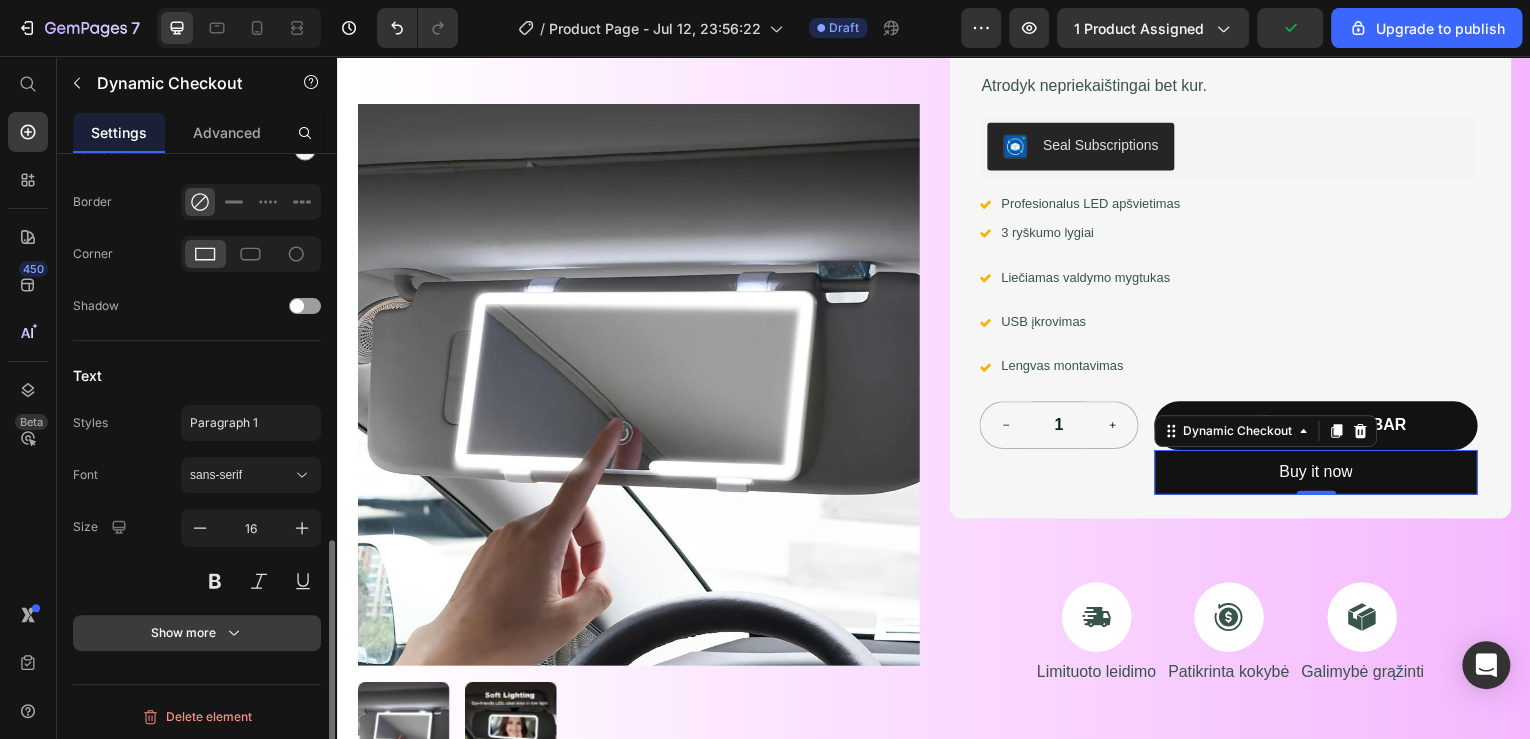 click on "Show more" at bounding box center (197, 633) 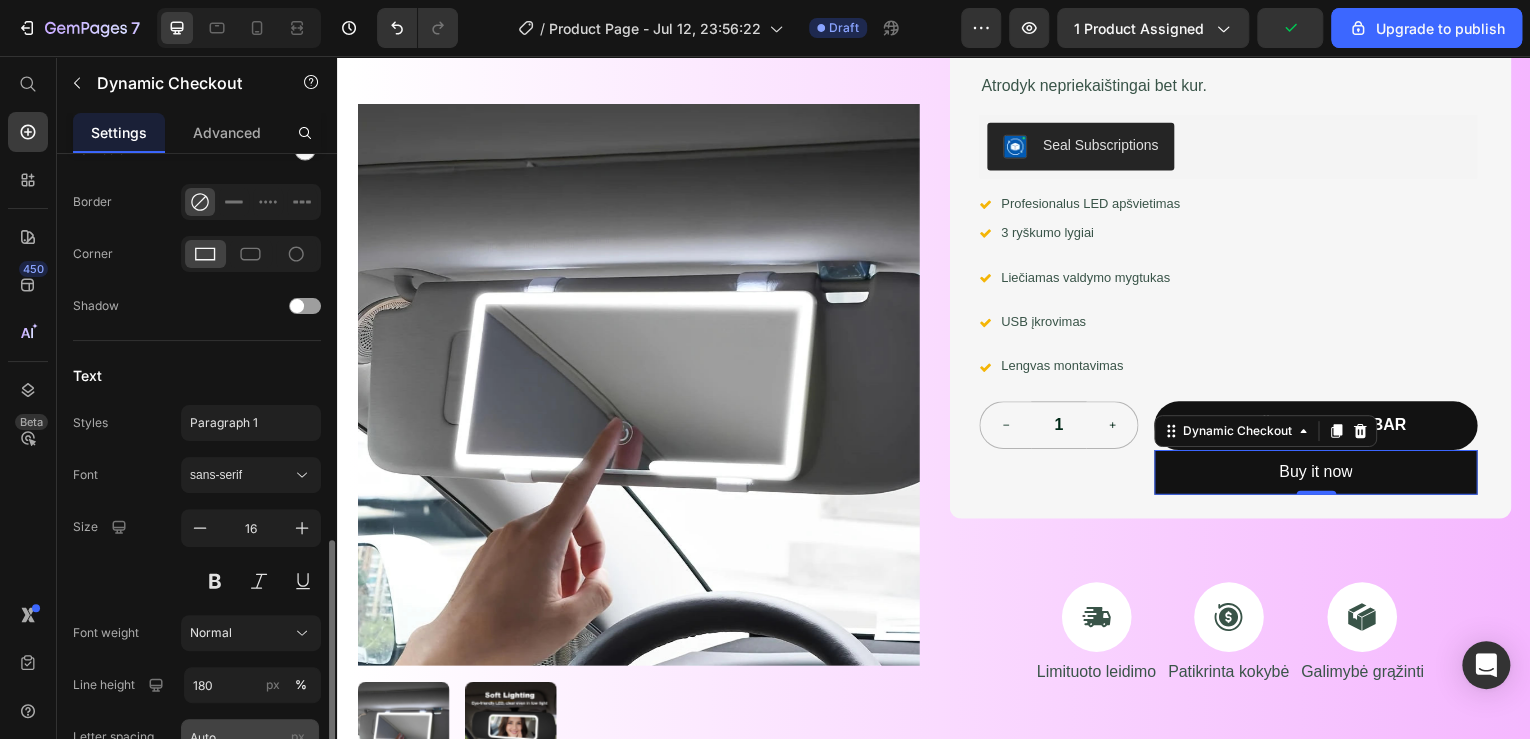 scroll, scrollTop: 1178, scrollLeft: 0, axis: vertical 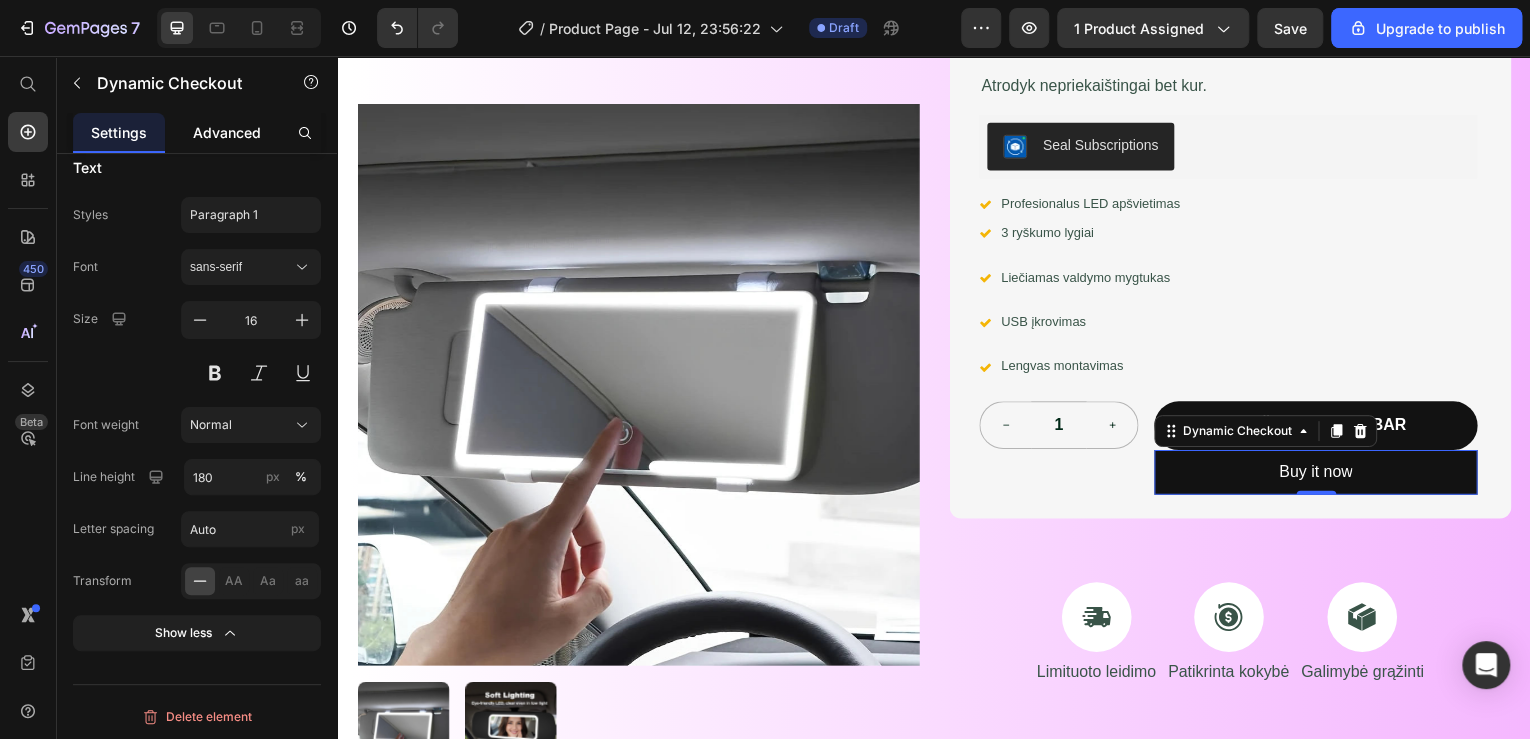 click on "Advanced" at bounding box center [227, 132] 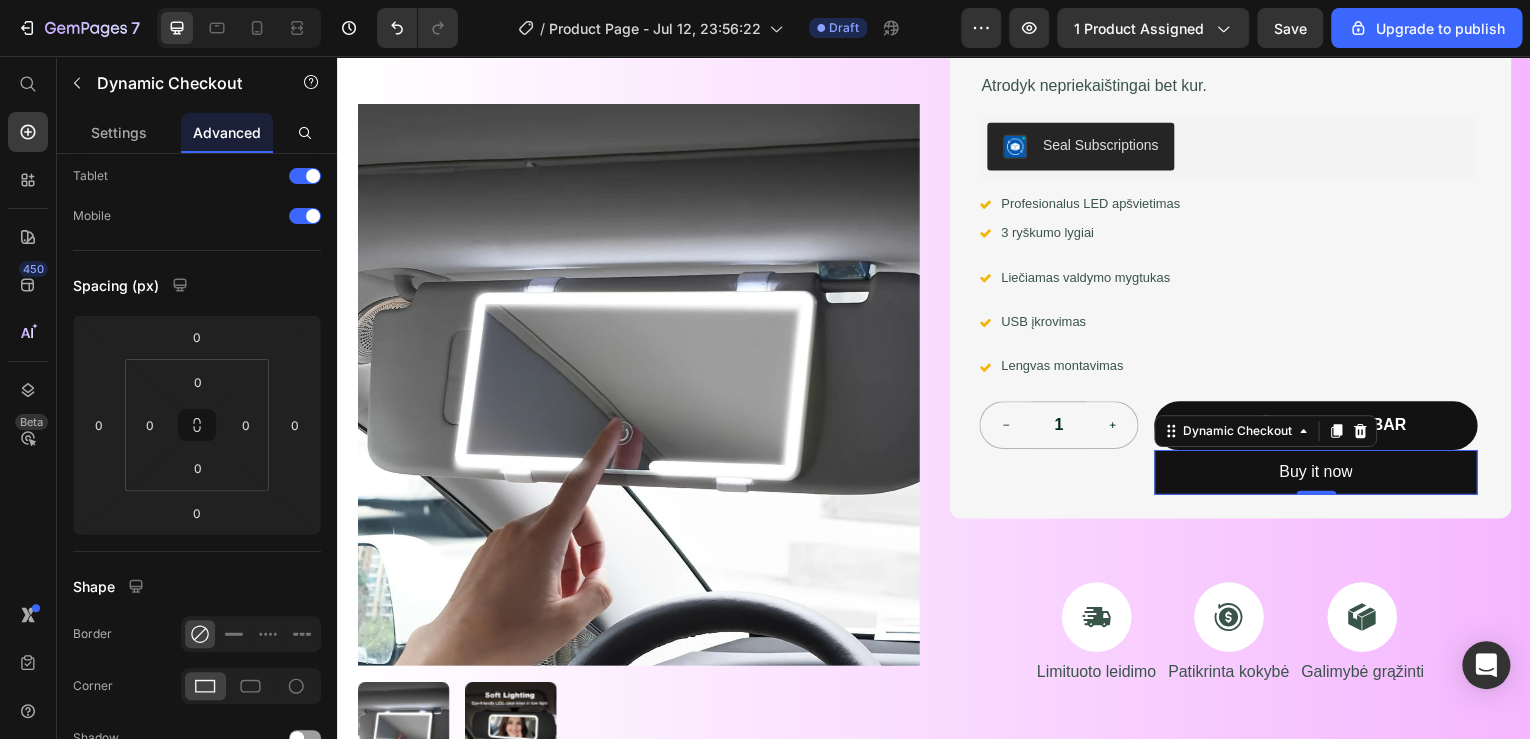 scroll, scrollTop: 0, scrollLeft: 0, axis: both 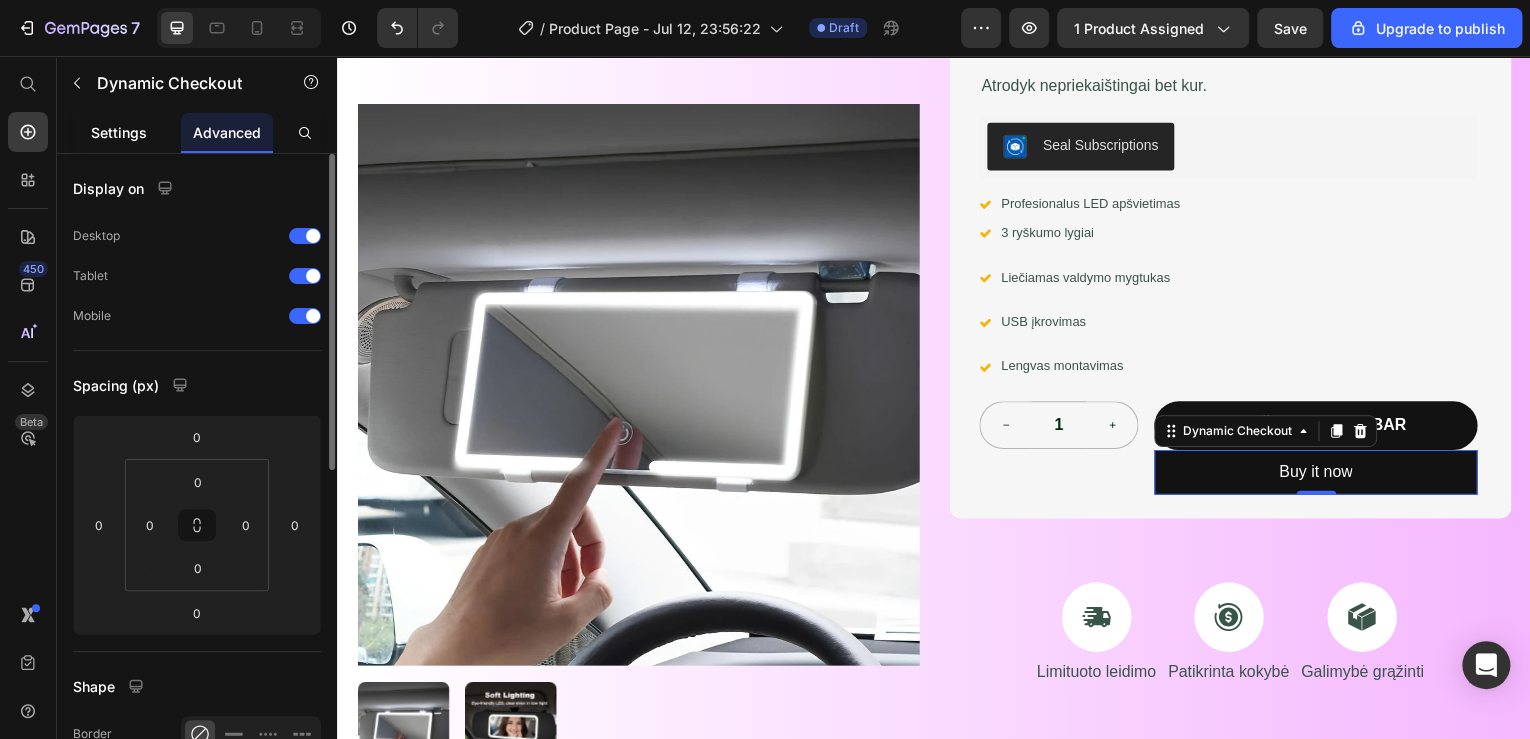 drag, startPoint x: 145, startPoint y: 137, endPoint x: 236, endPoint y: 211, distance: 117.29024 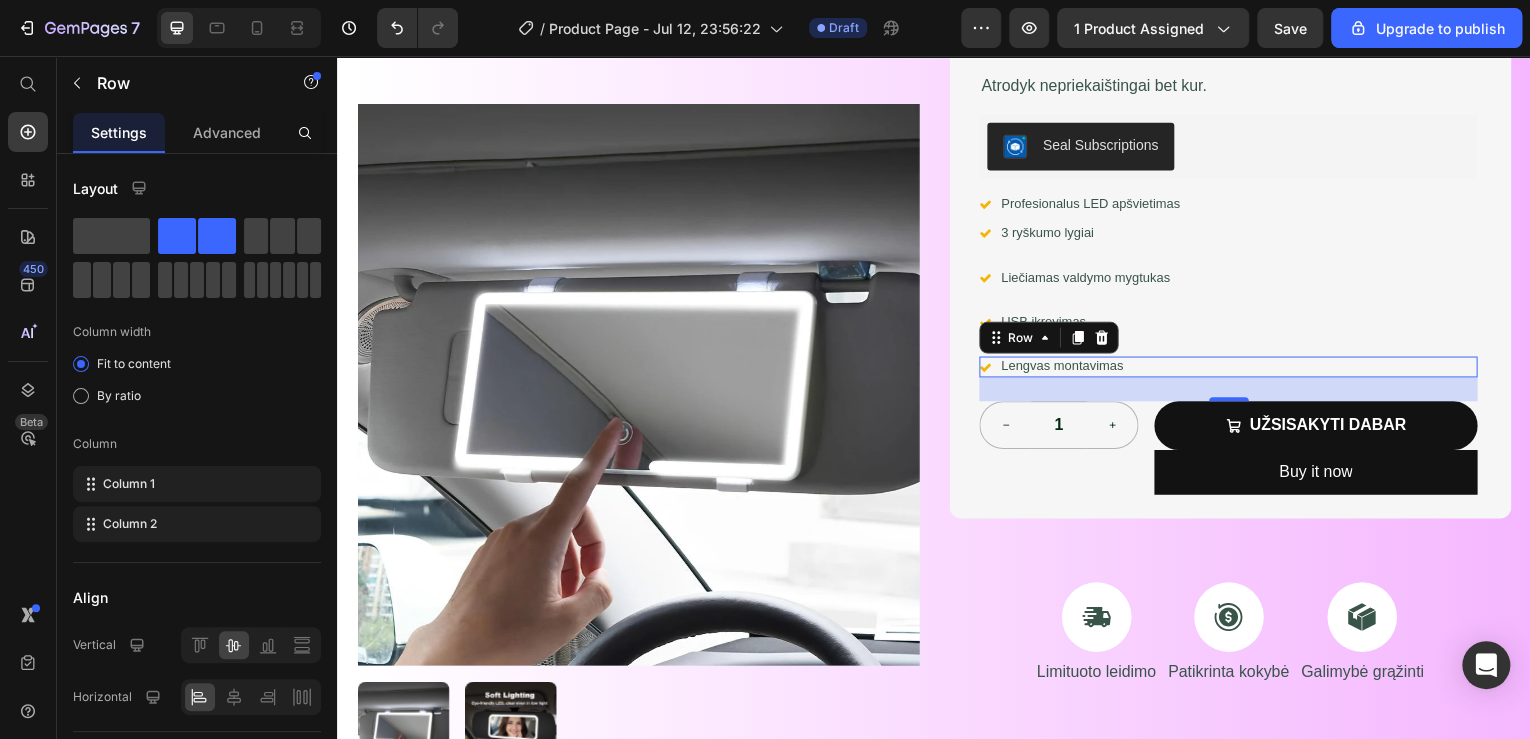 click on "Icon Lengvas montavimas Text Block Row   0" at bounding box center [1232, 368] 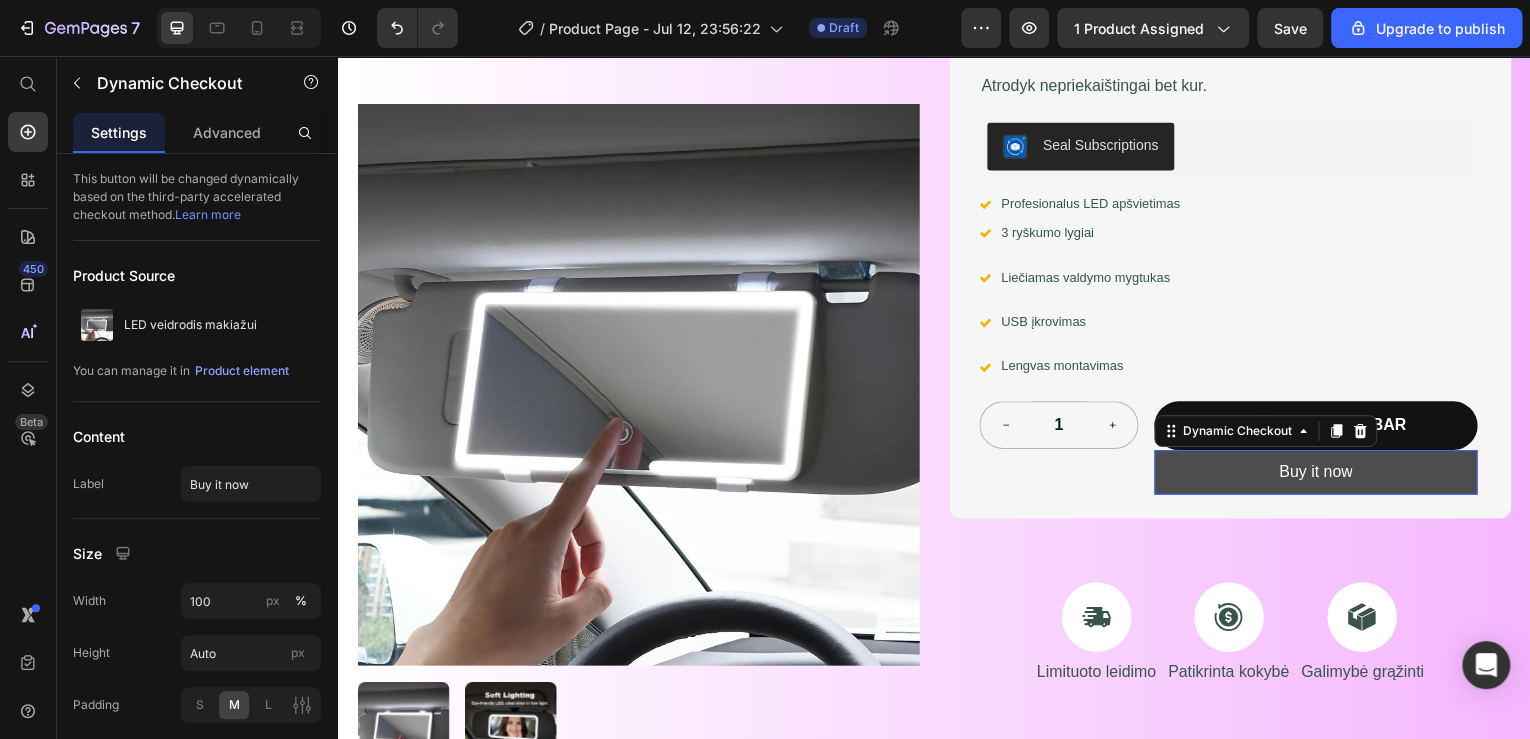 click on "Buy it now" at bounding box center [1320, 474] 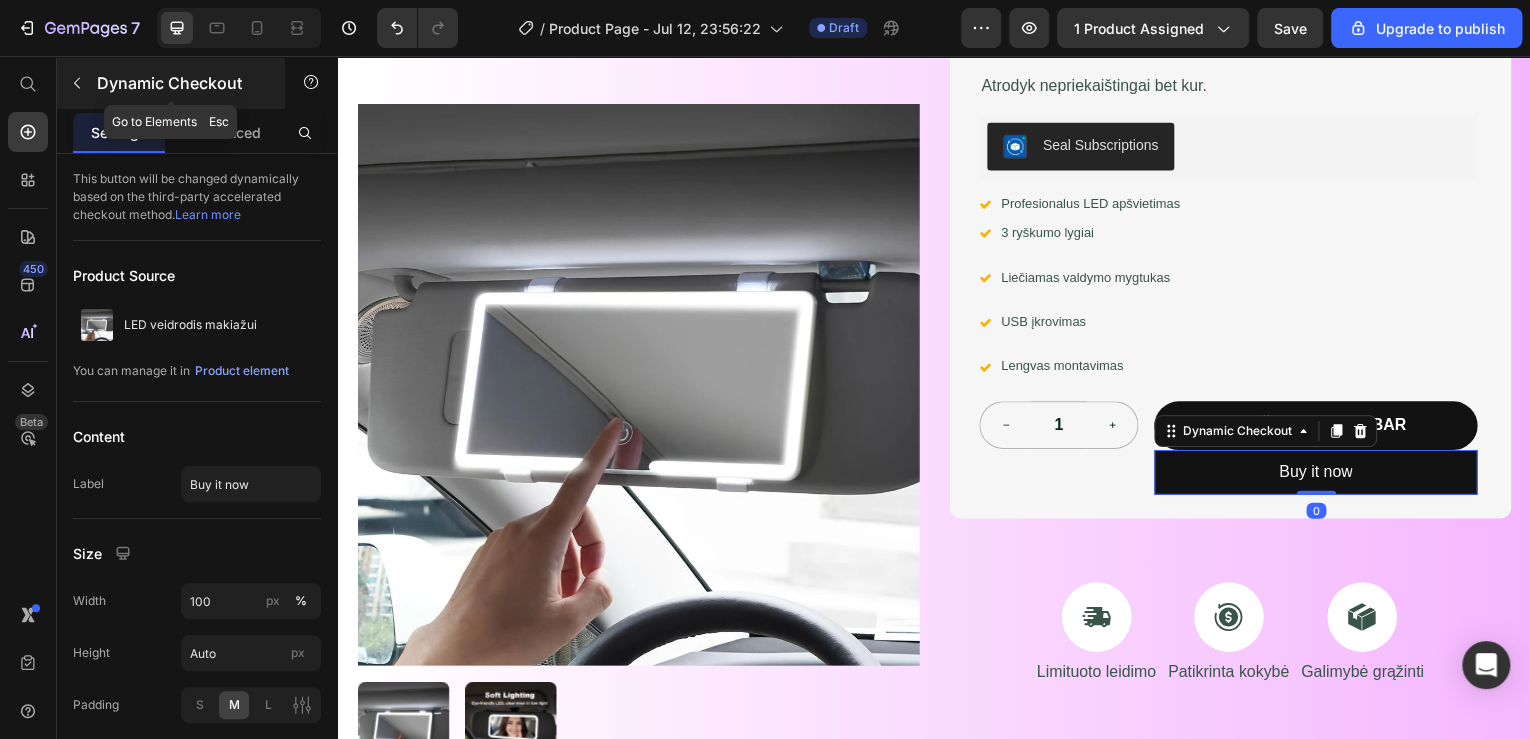 click 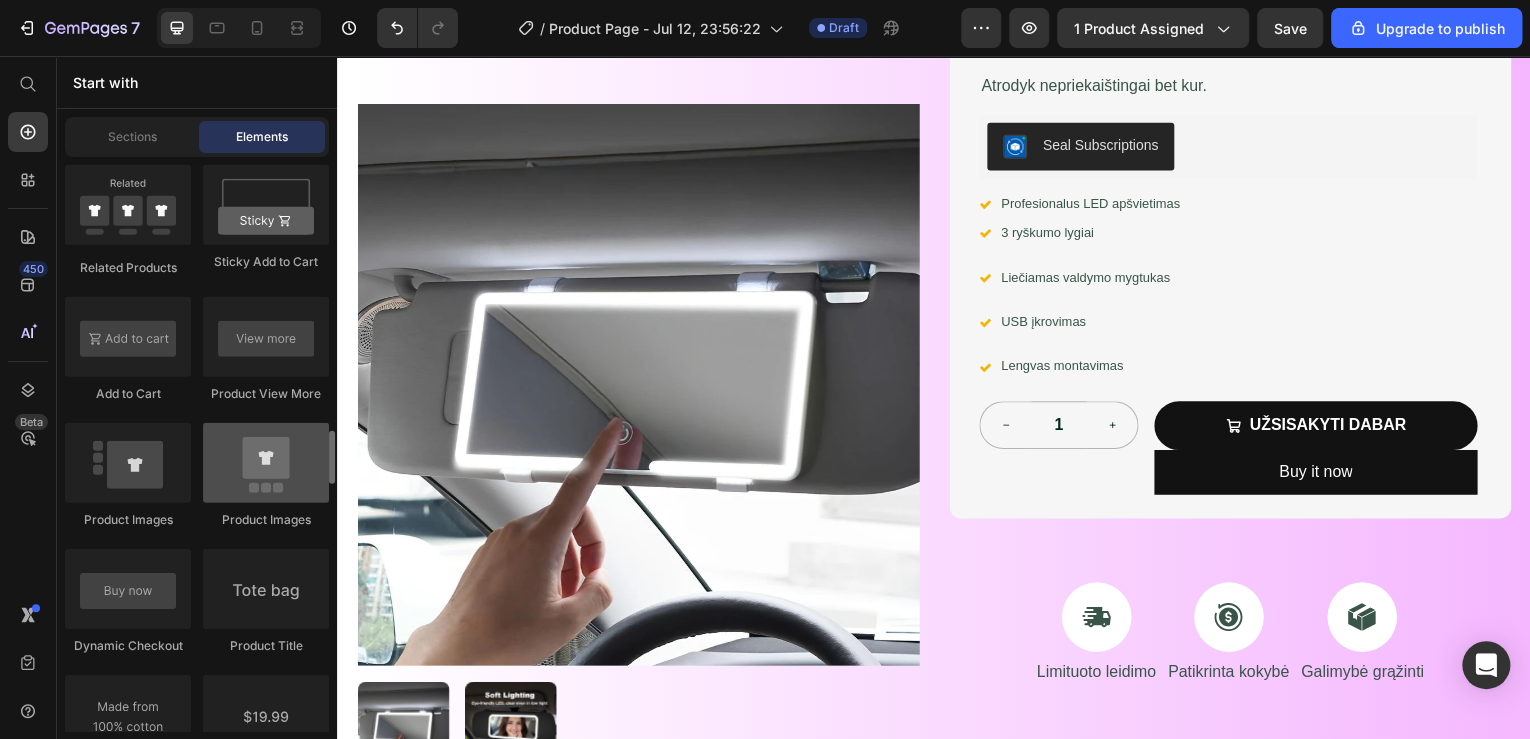 scroll, scrollTop: 3040, scrollLeft: 0, axis: vertical 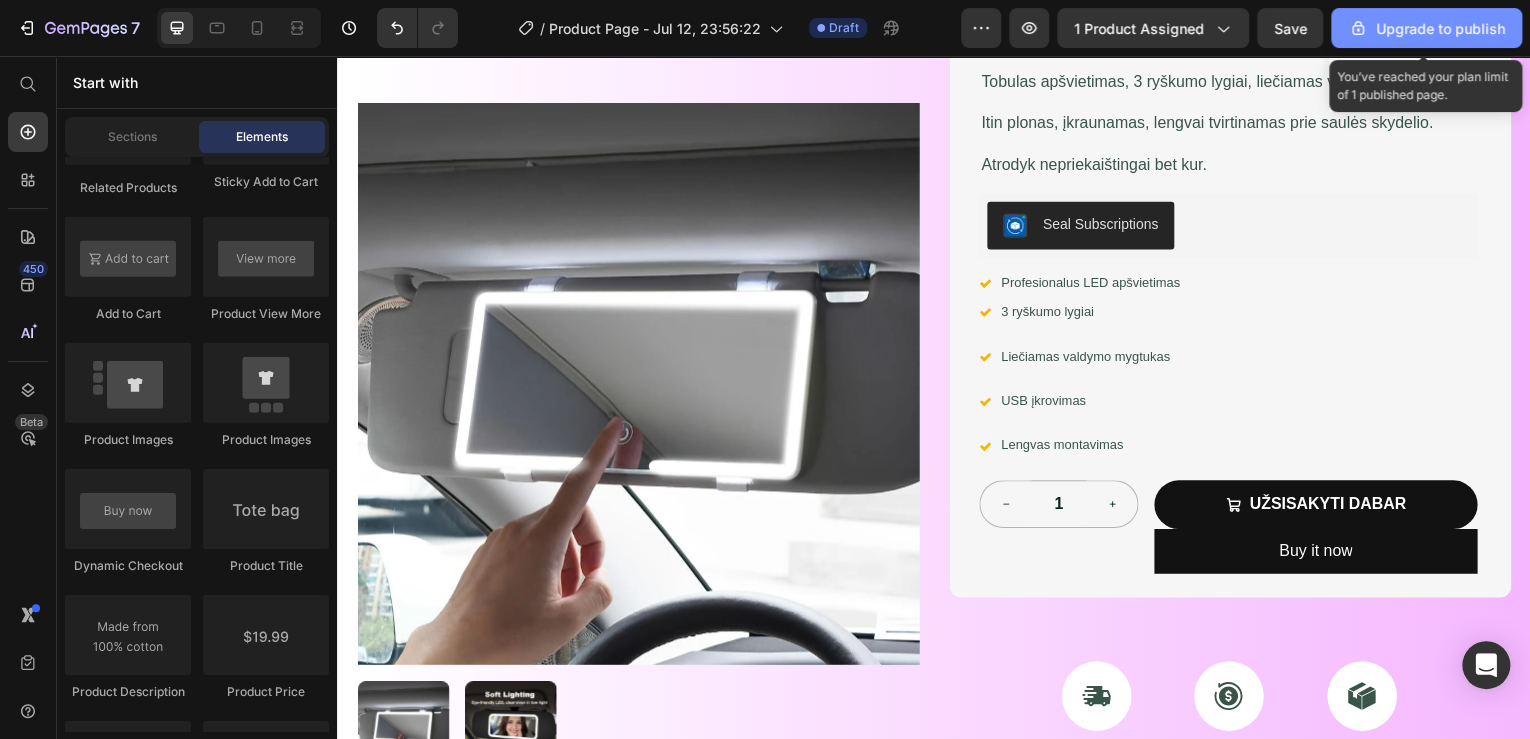 click on "Upgrade to publish" at bounding box center [1426, 28] 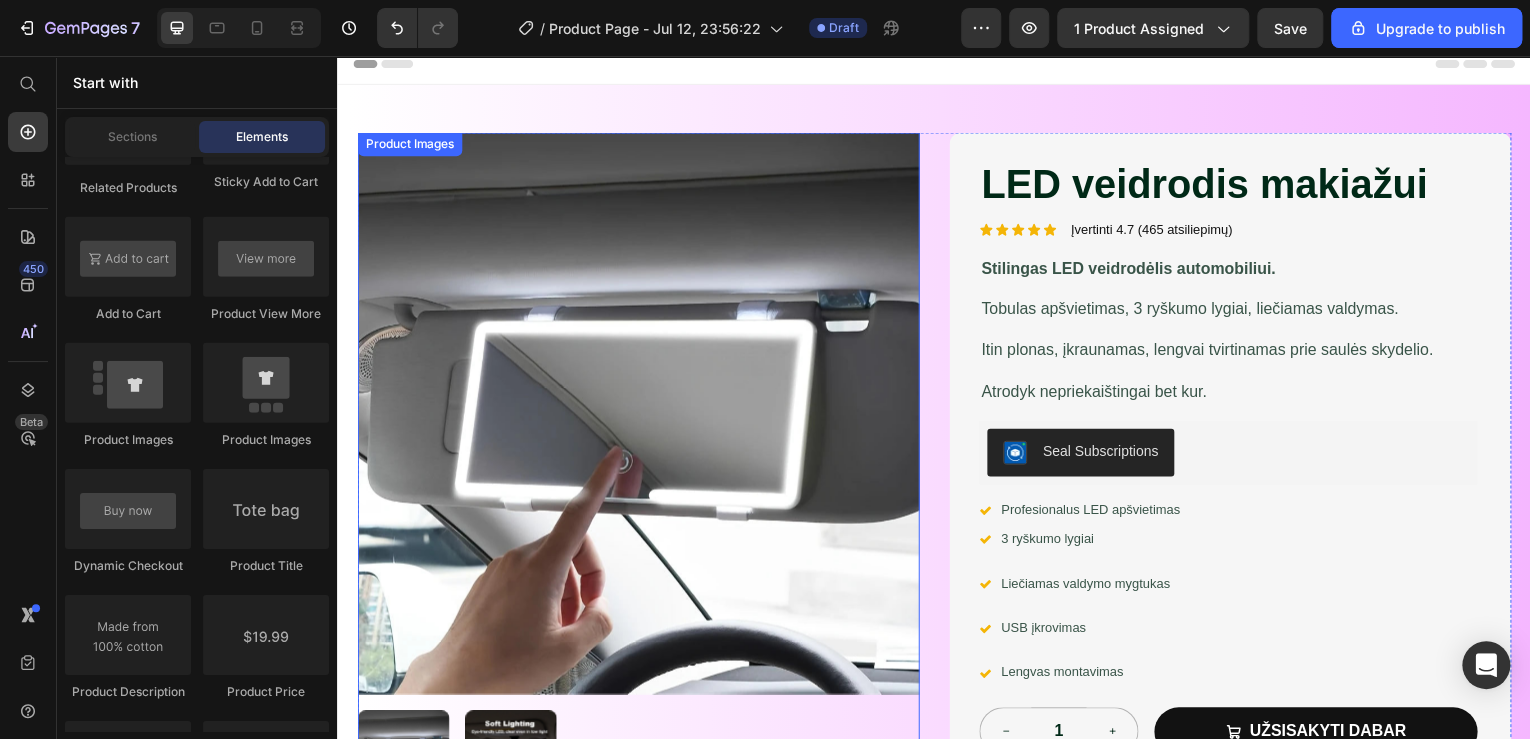 scroll, scrollTop: 0, scrollLeft: 0, axis: both 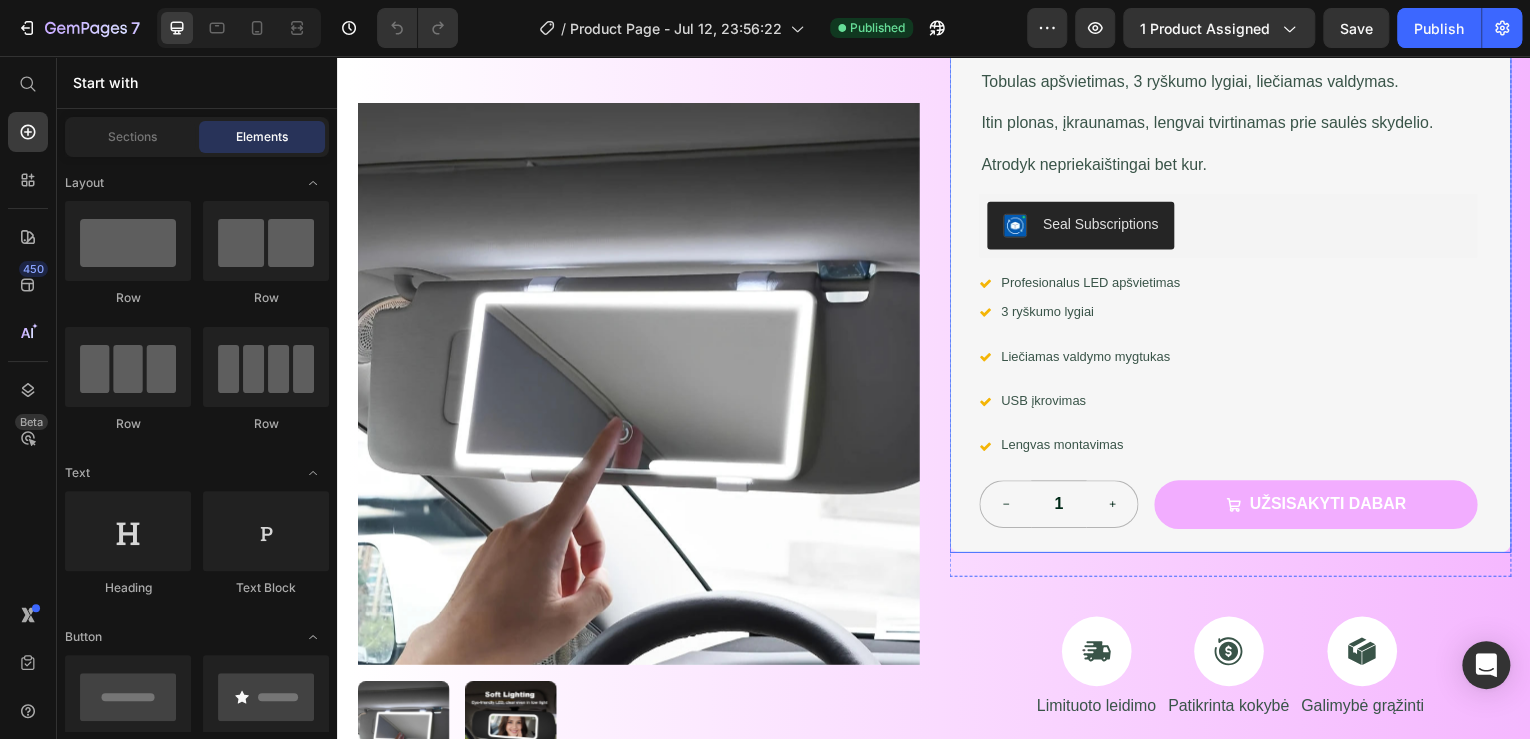 click on "Užsisakyti dabar" at bounding box center (1320, 507) 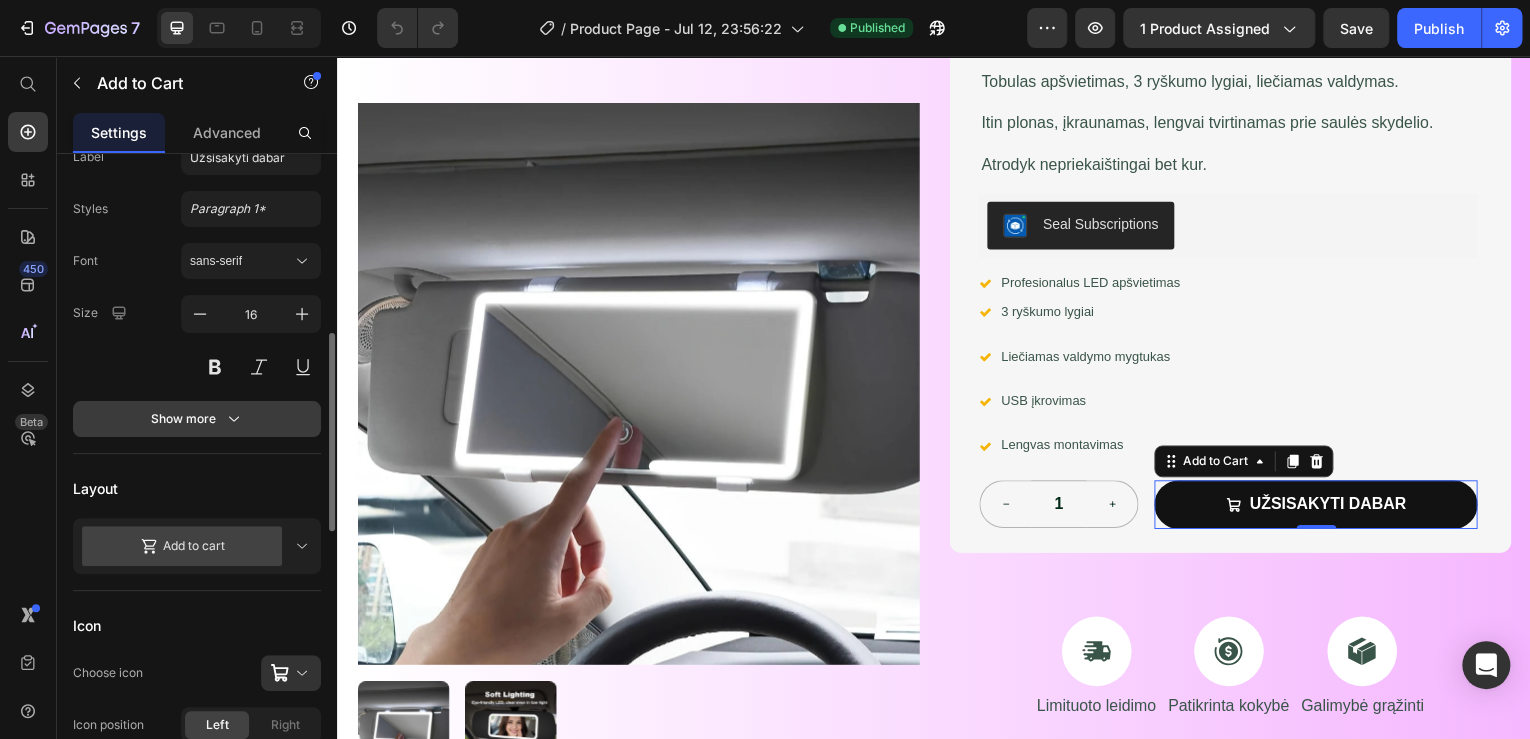 scroll, scrollTop: 400, scrollLeft: 0, axis: vertical 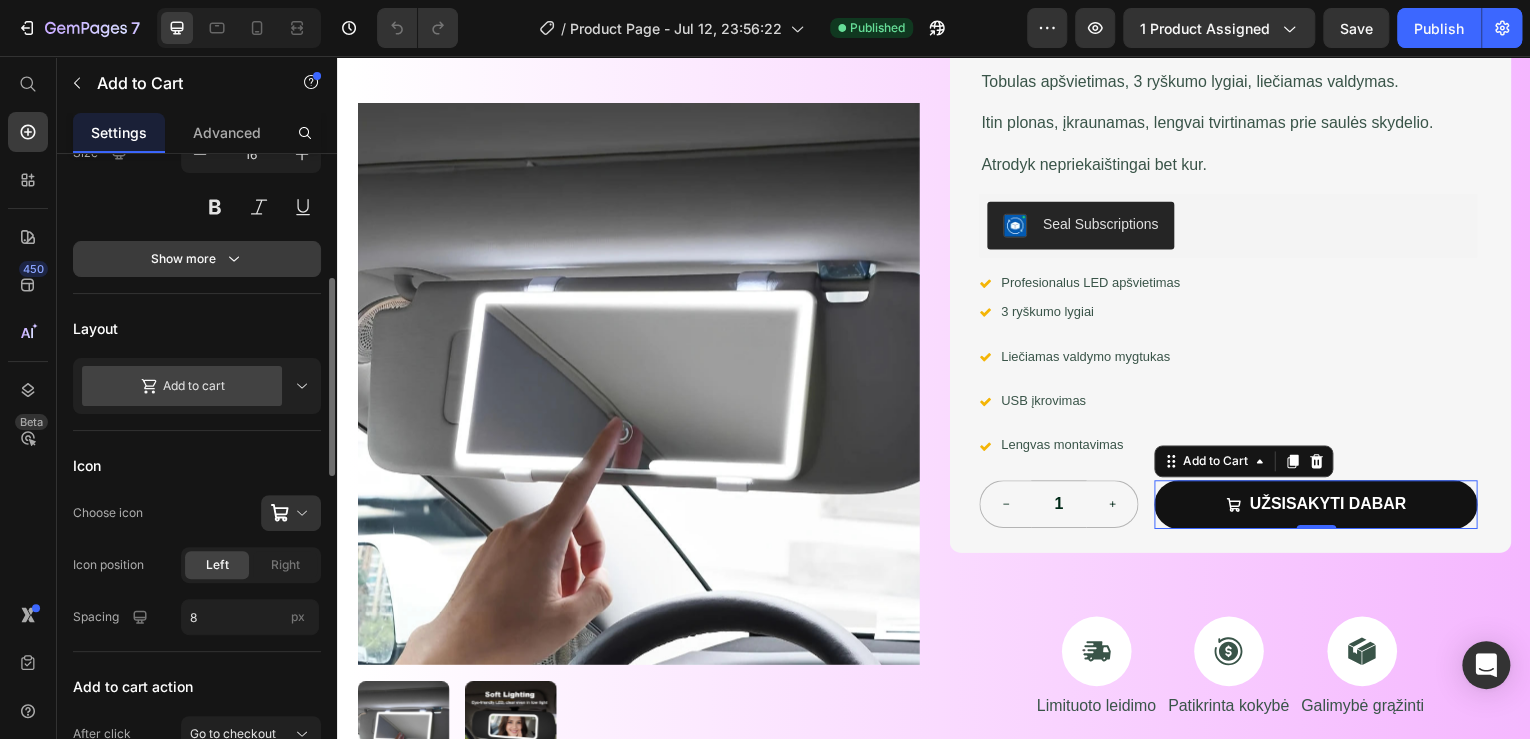 click on "Show more" at bounding box center (197, 259) 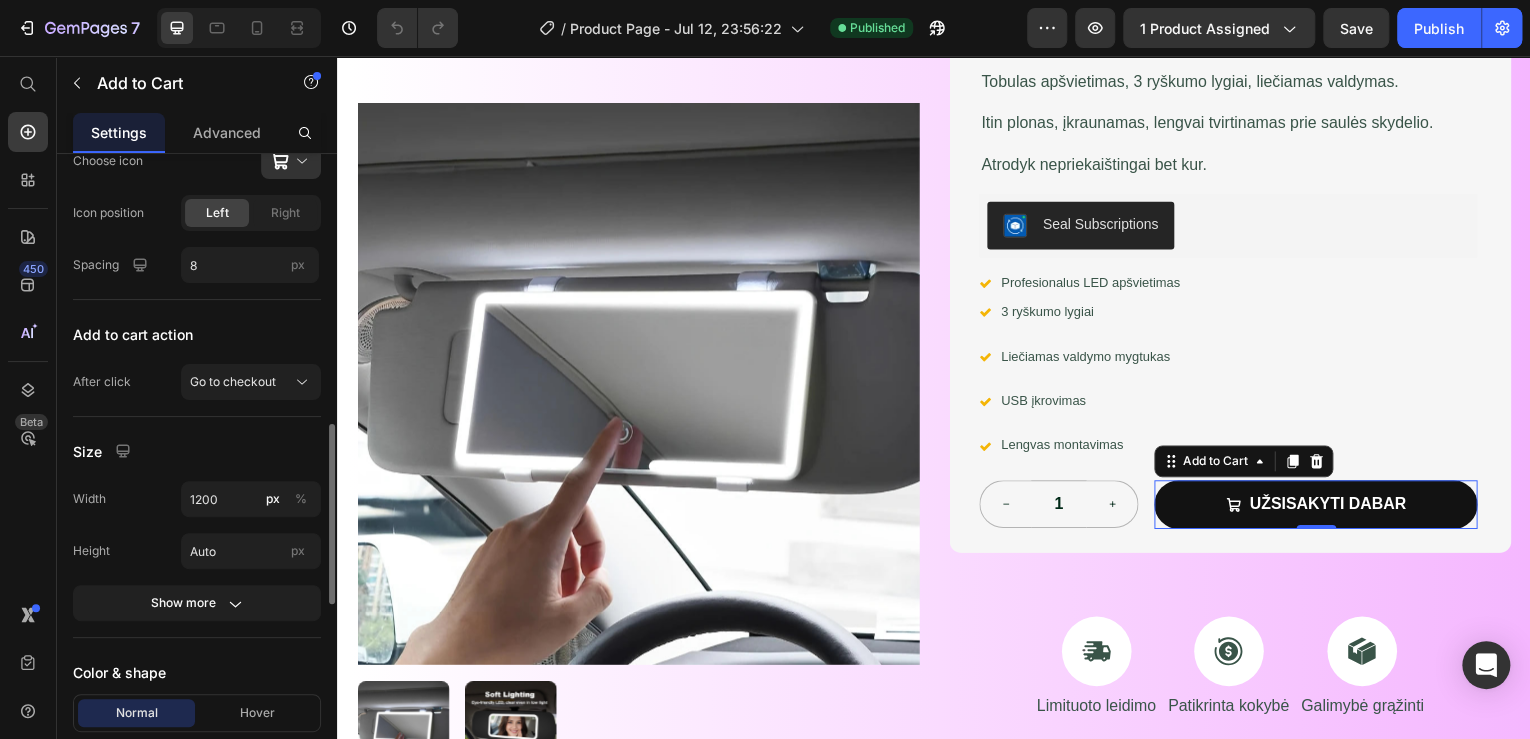 scroll, scrollTop: 1040, scrollLeft: 0, axis: vertical 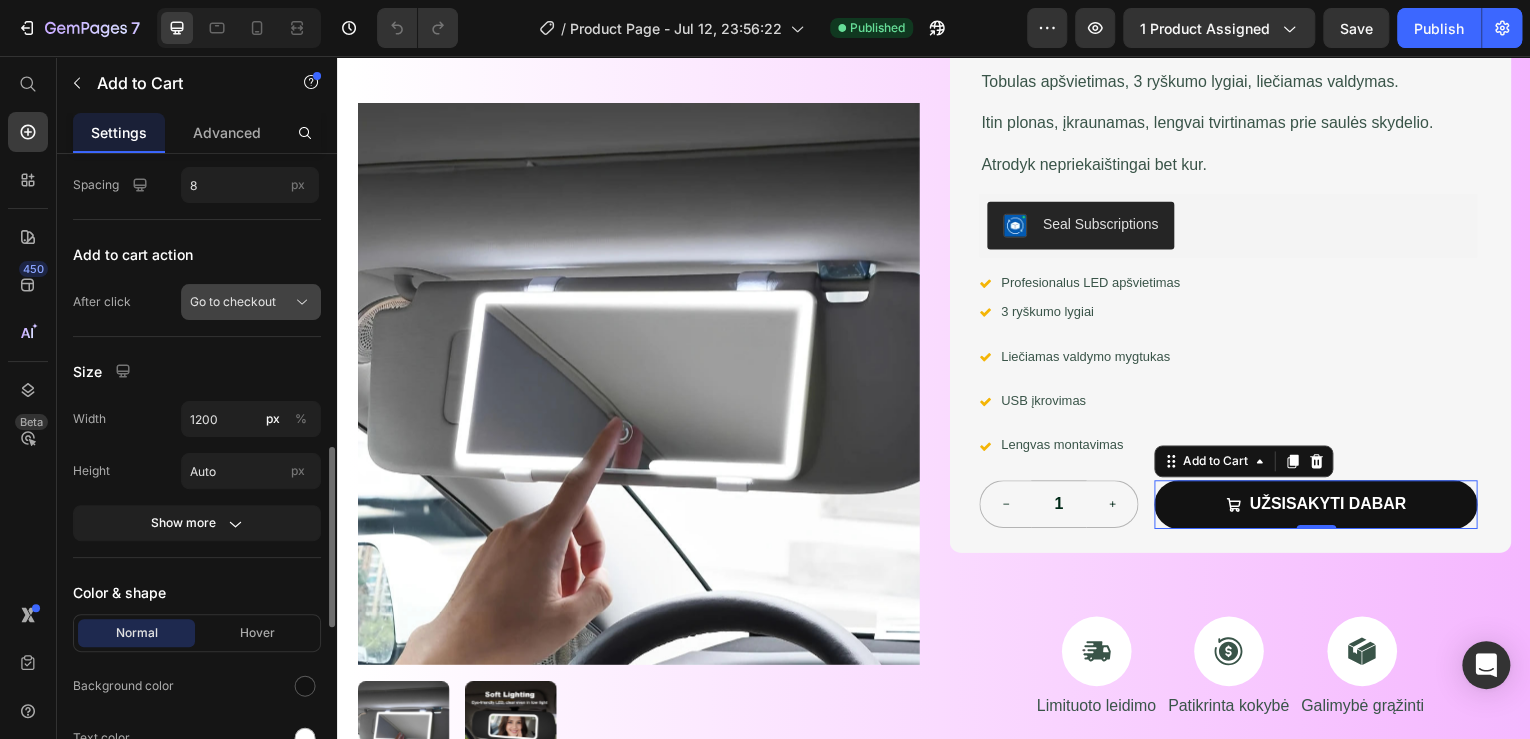 click on "Go to checkout" at bounding box center [233, 302] 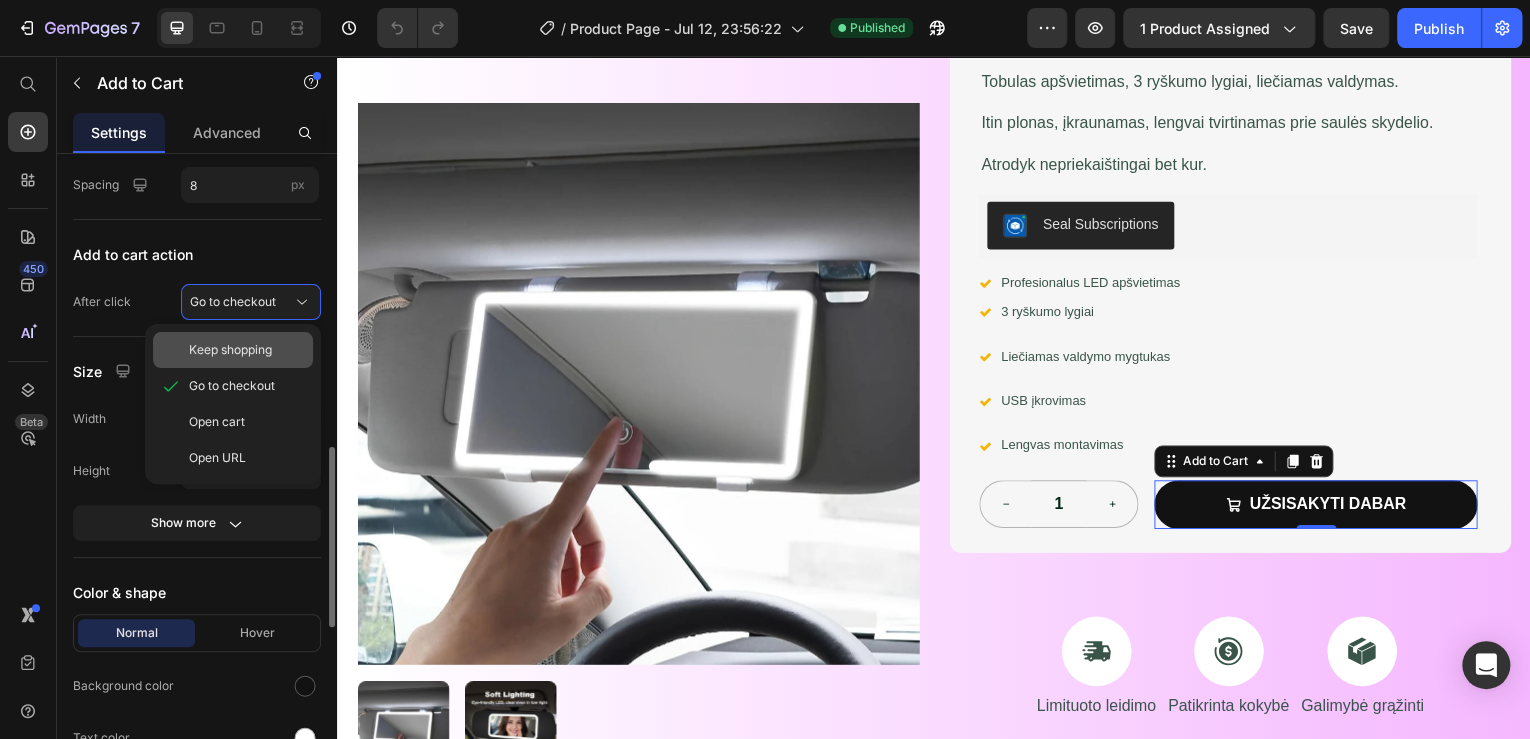 click on "Keep shopping" 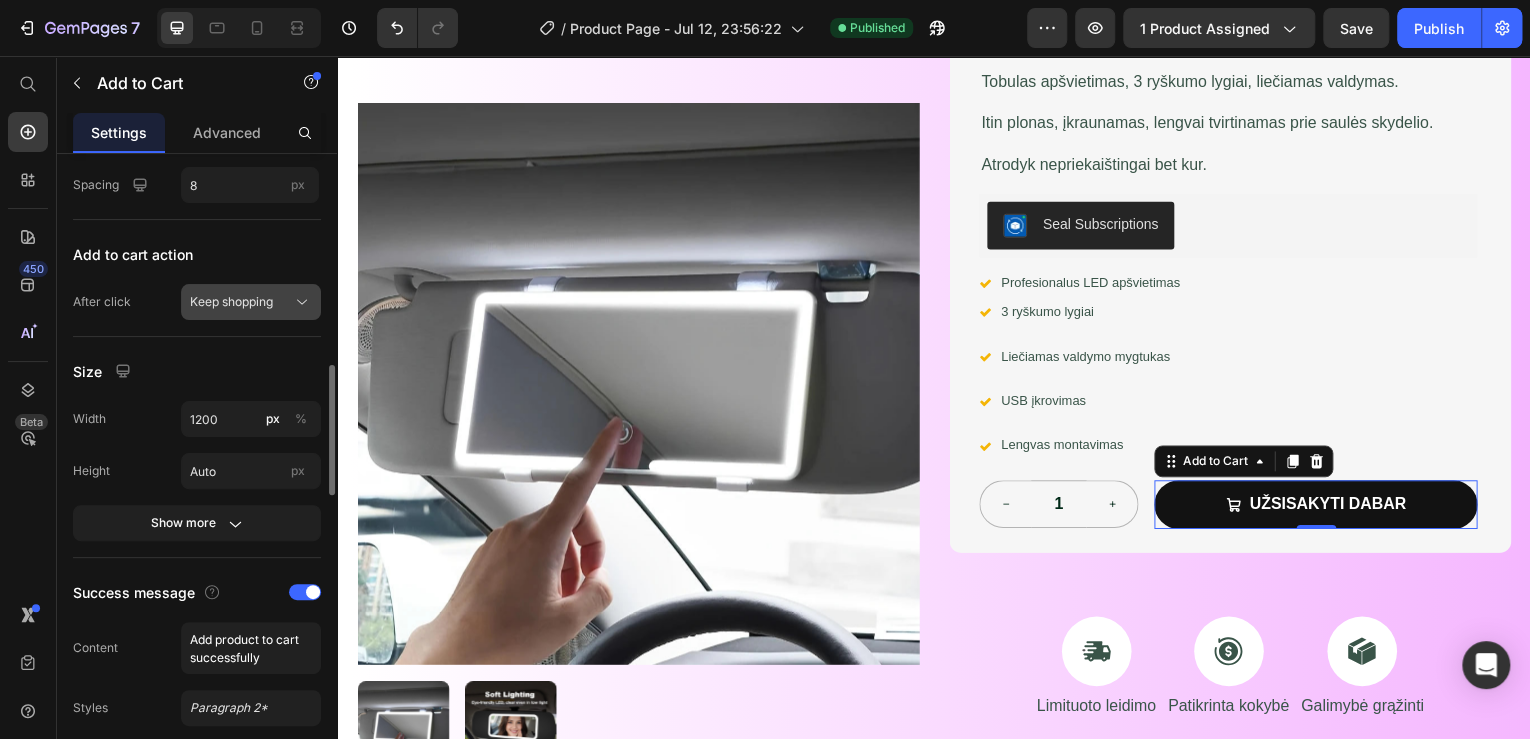 click on "Keep shopping" at bounding box center (231, 302) 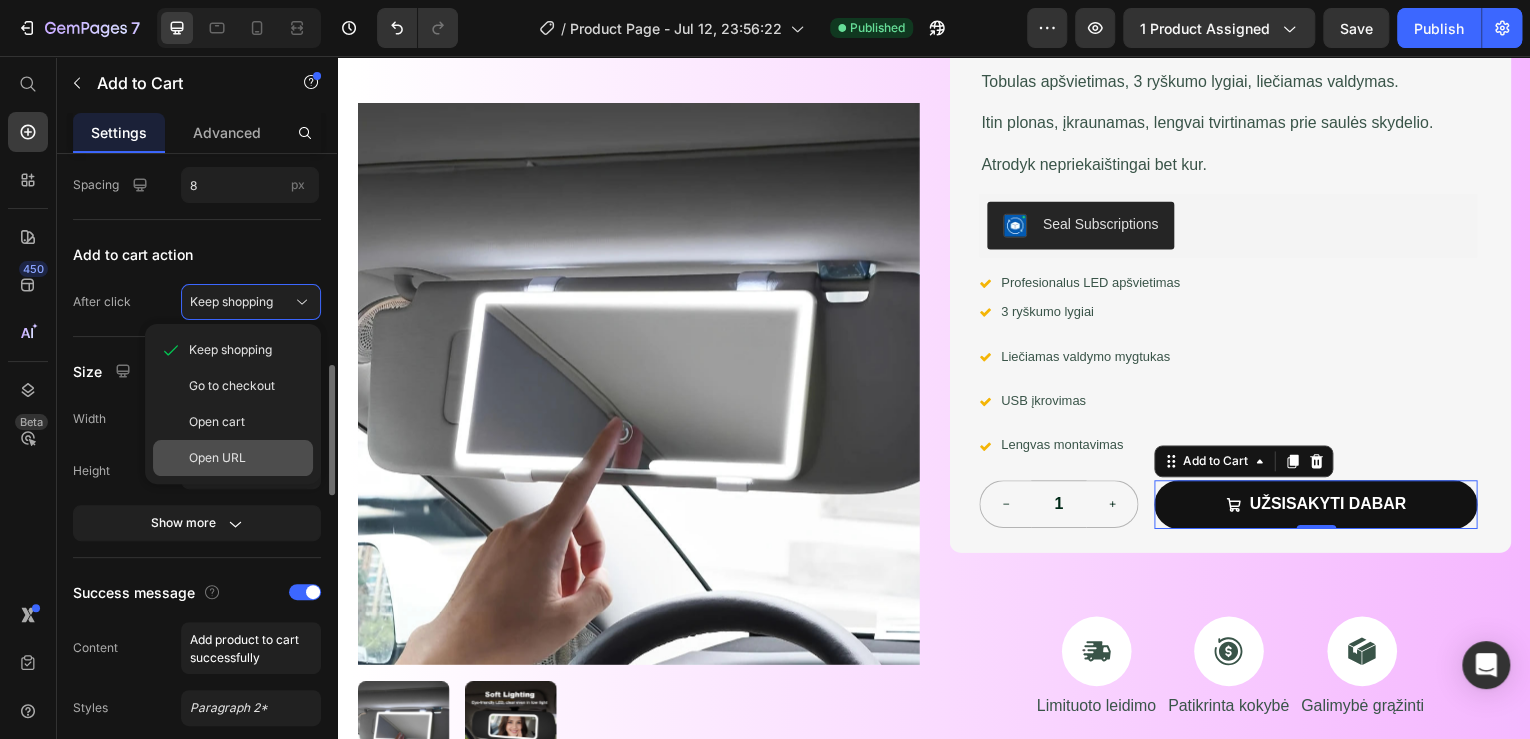 click on "Open URL" 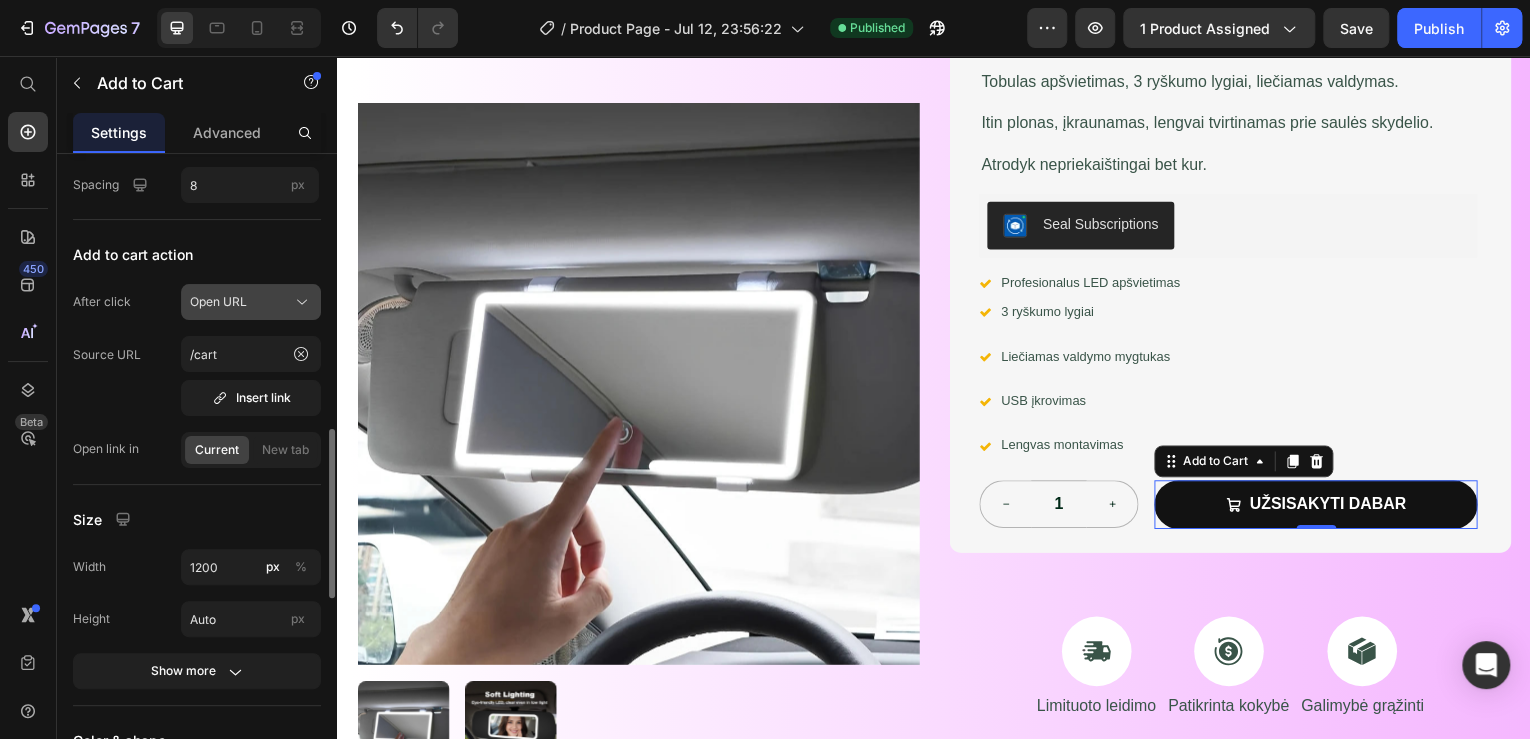 click on "Open URL" at bounding box center (251, 302) 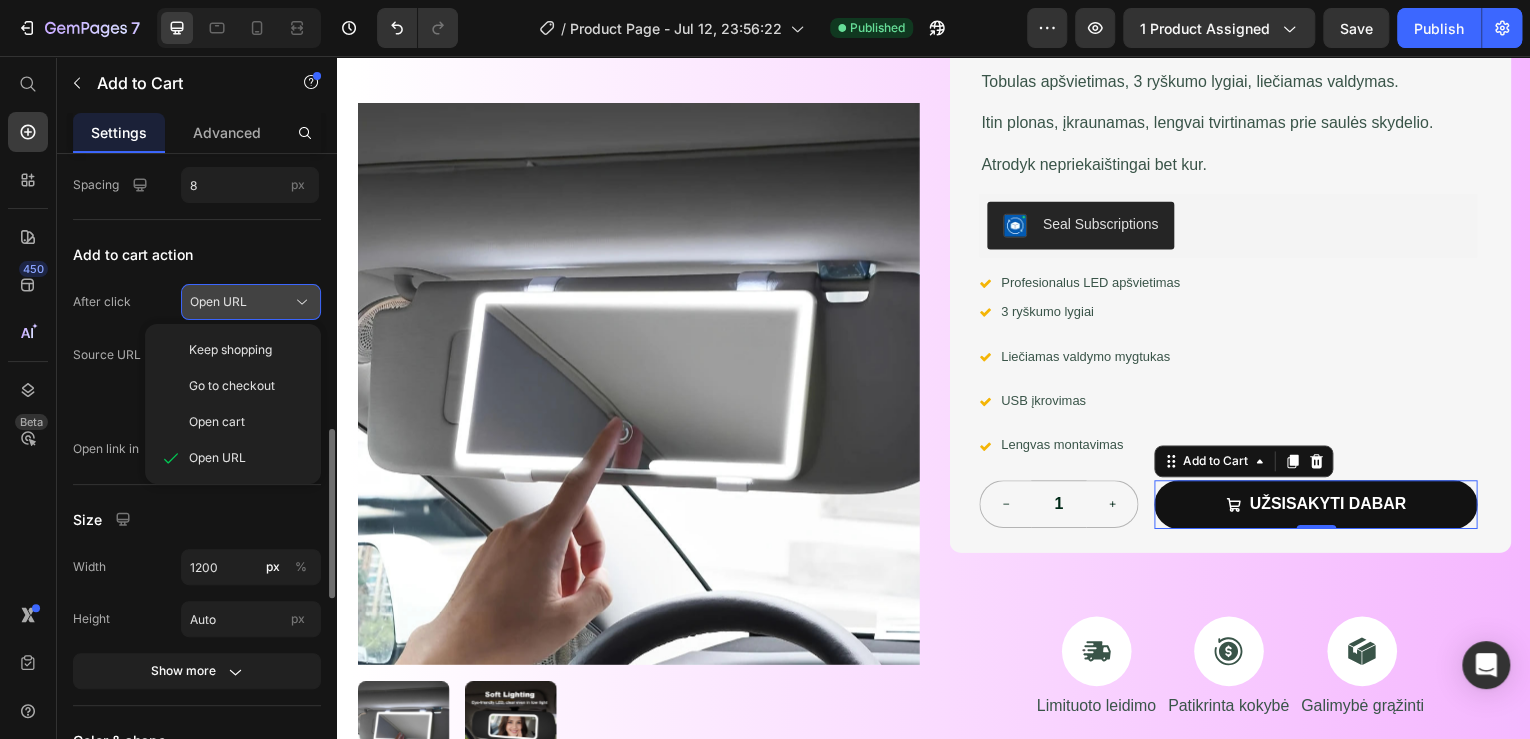 click on "Open URL" 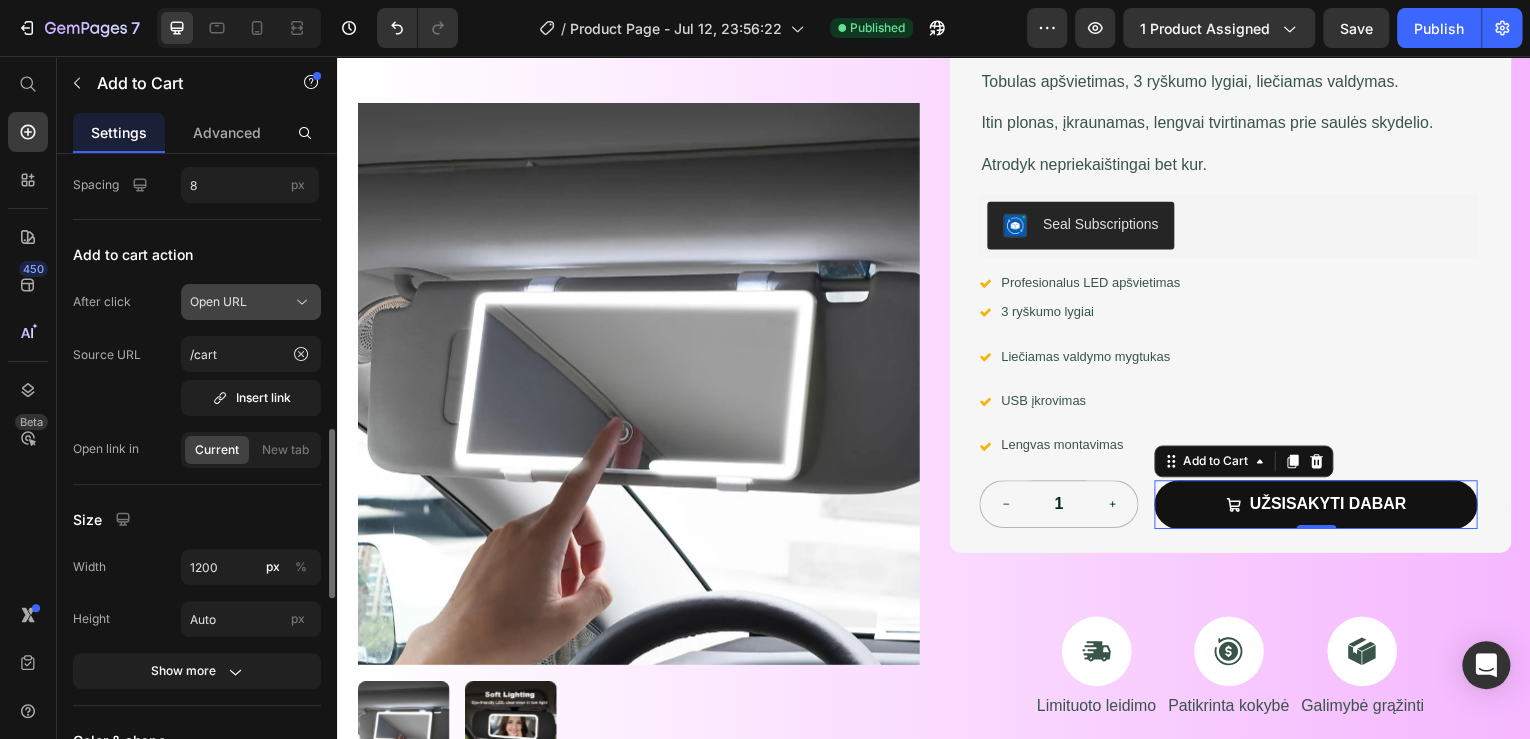 click on "Open URL" 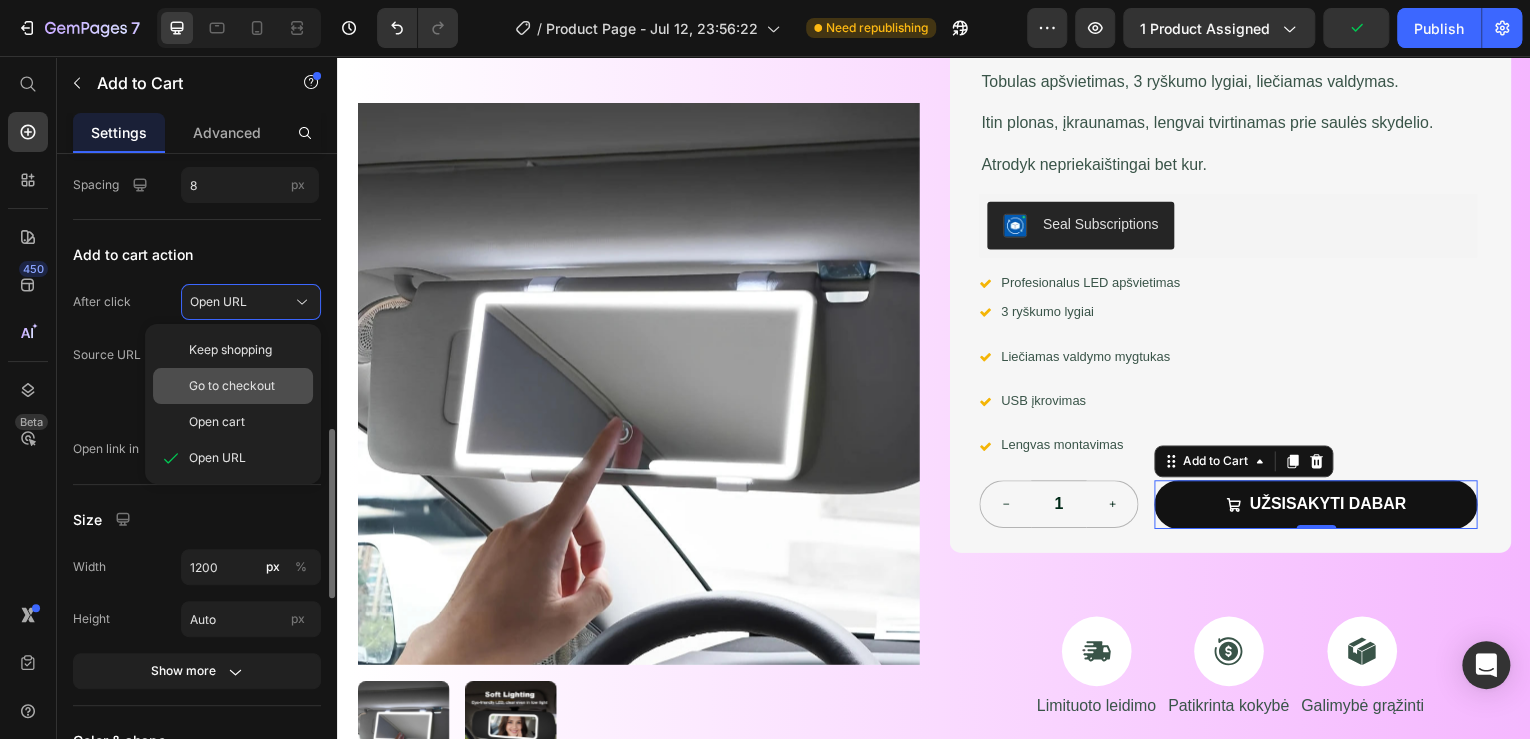 click on "Go to checkout" at bounding box center [232, 386] 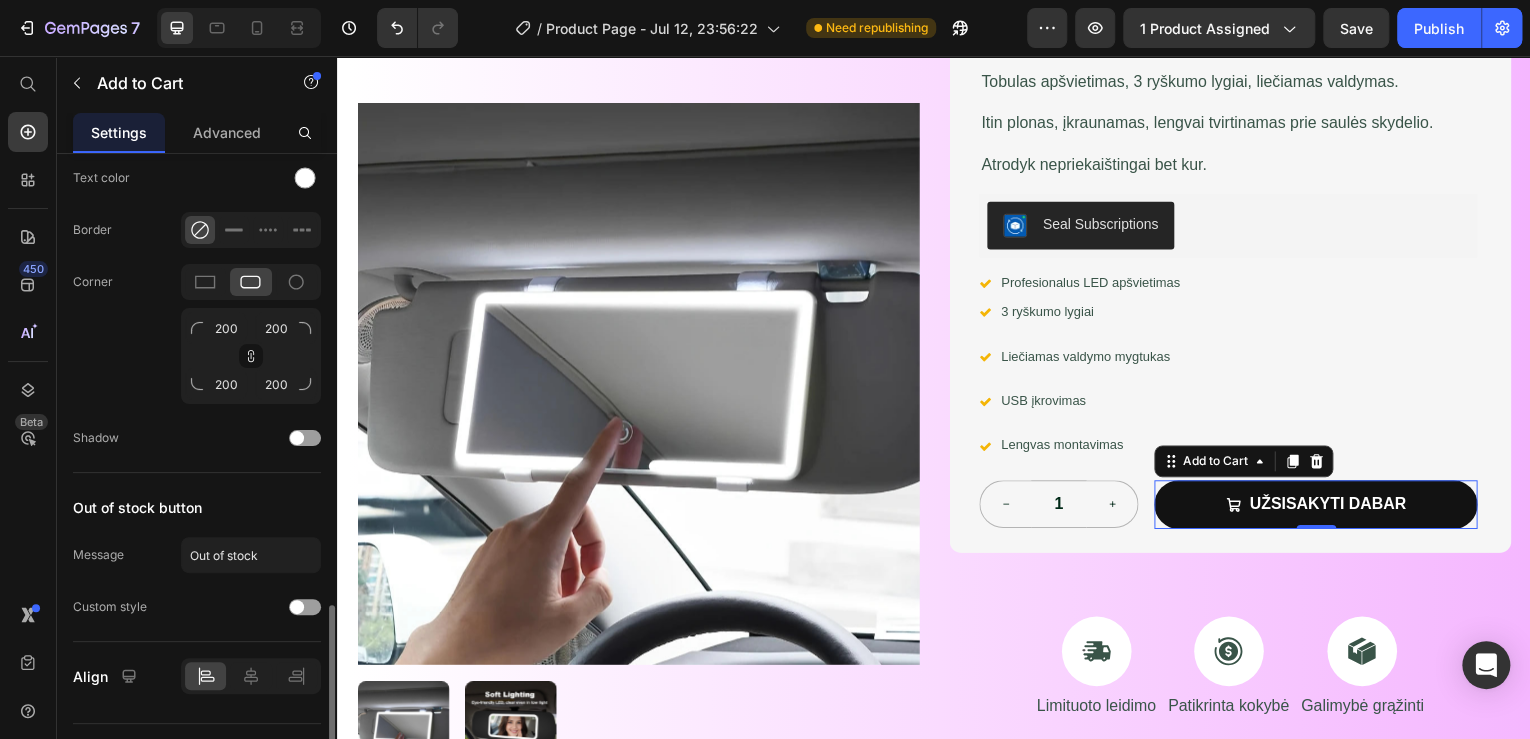 scroll, scrollTop: 1639, scrollLeft: 0, axis: vertical 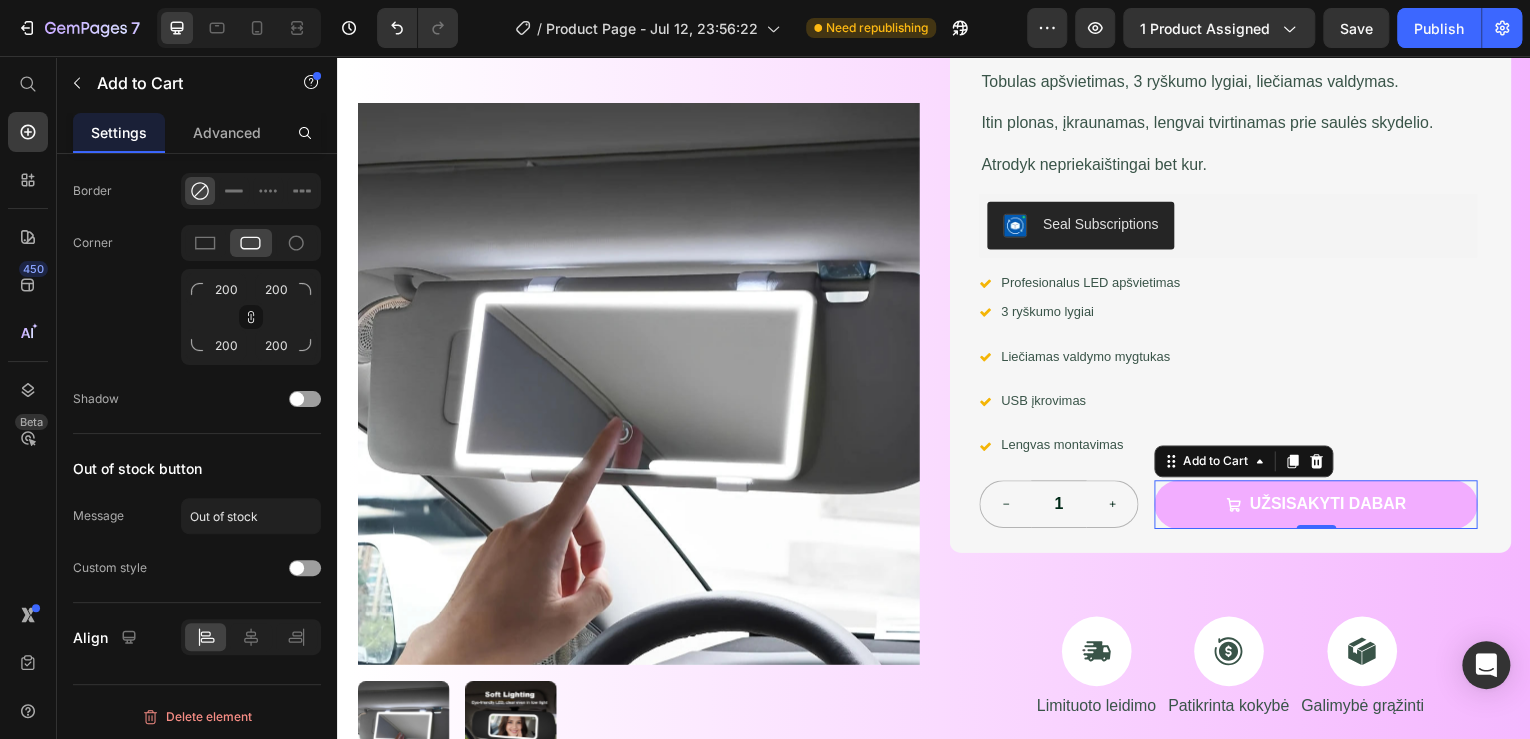 click on "Užsisakyti dabar" at bounding box center (1320, 507) 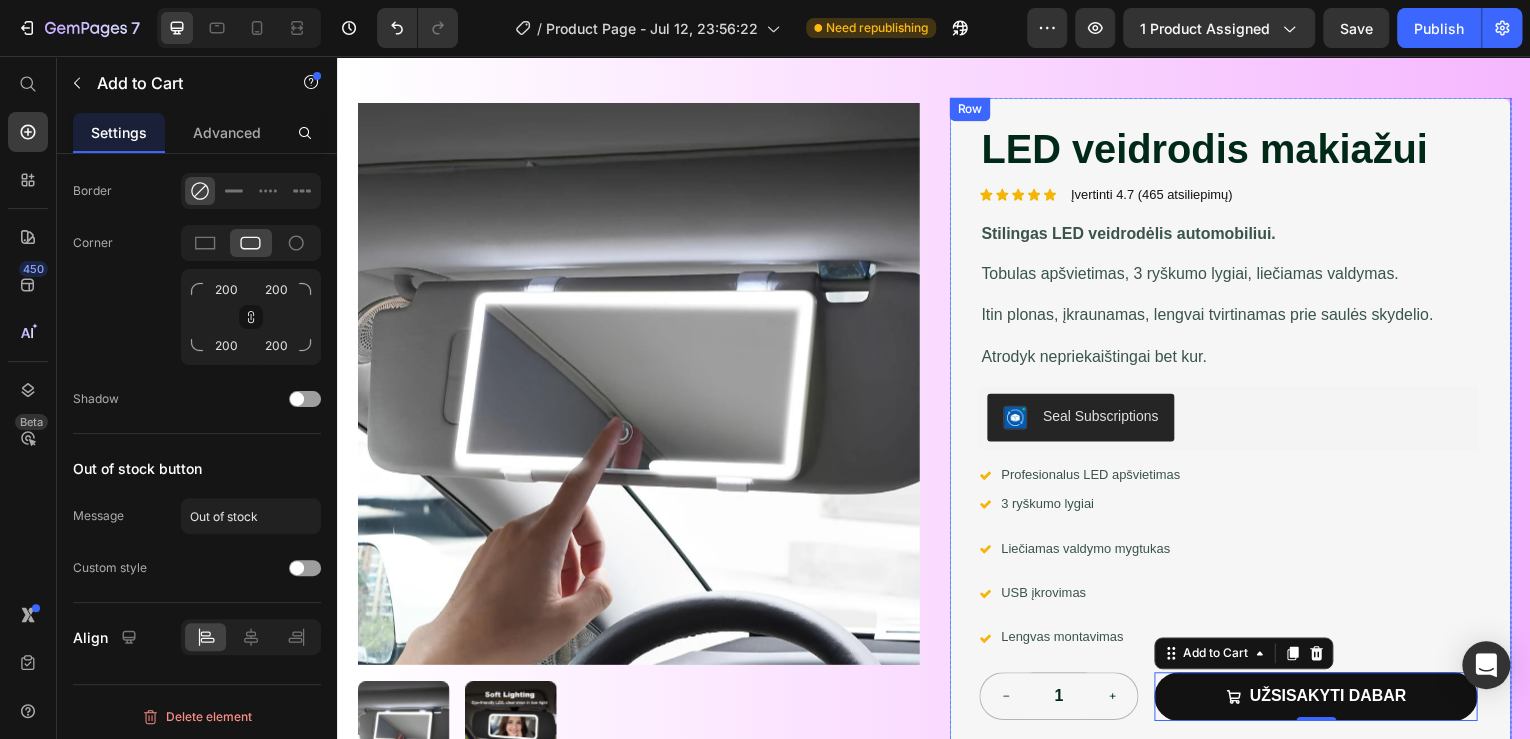 scroll, scrollTop: 0, scrollLeft: 0, axis: both 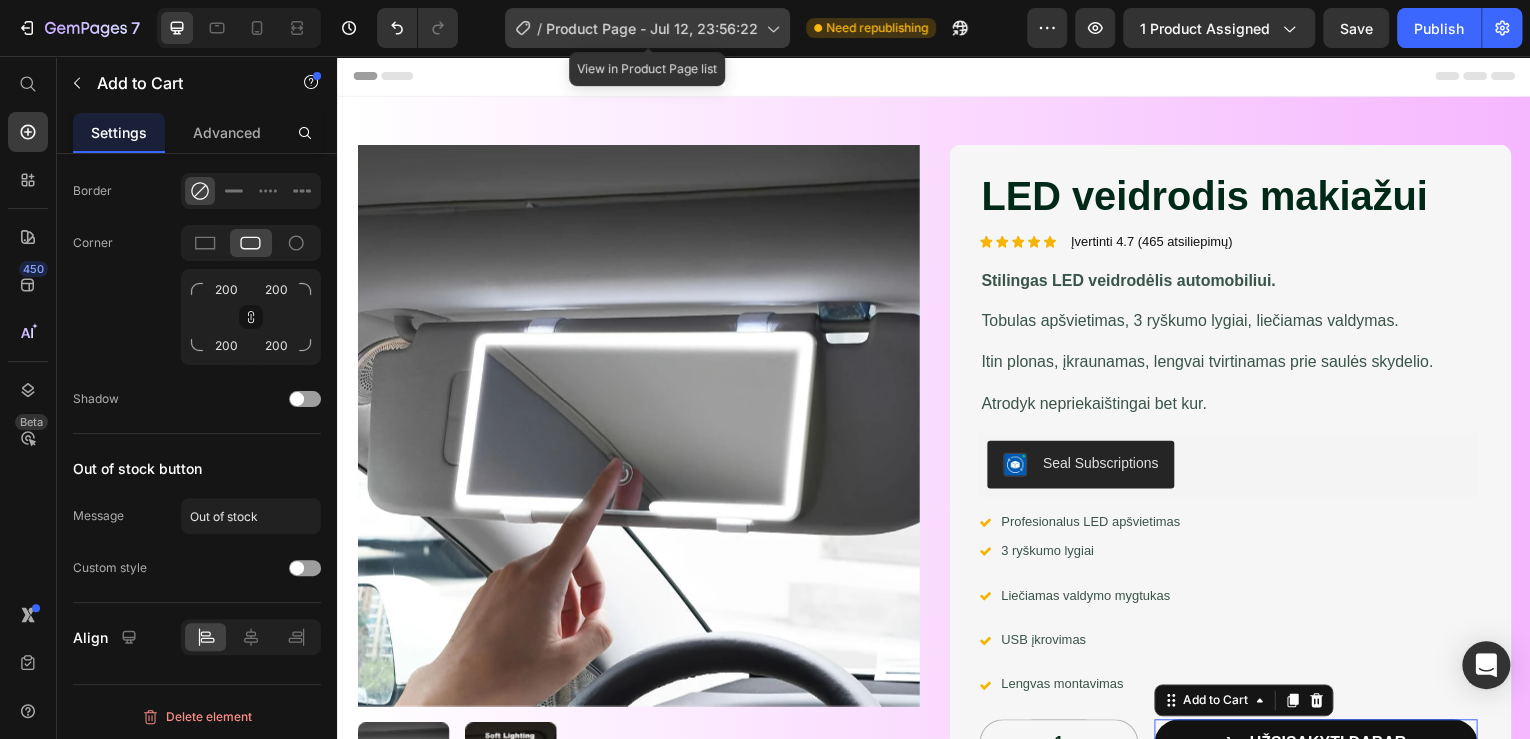 click on "Product Page - Jul 12, 23:56:22" at bounding box center (652, 28) 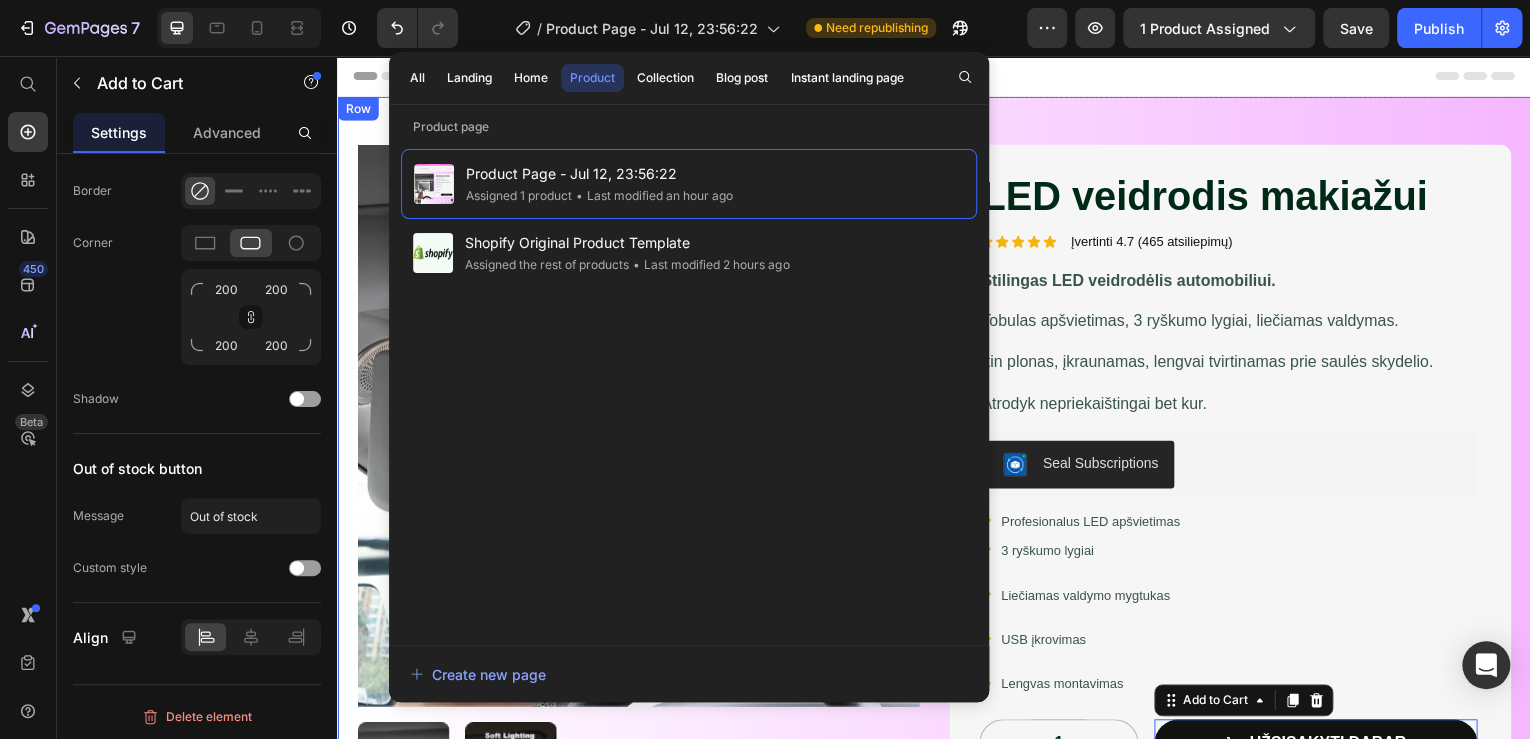click on "Product Images LED veidrodis makiažui Product Title
Icon
Icon
Icon
Icon
Icon Icon List Įvertinti 4.7 (465 atsiliepimų) Text Block Row Stilingas LED veidrodėlis automobiliui. Text Block Tobulas apšvietimas, 3 ryškumo lygiai, liečiamas valdymas.   Itin plonas, įkraunamas, lengvai tvirtinamas prie saulės skydelio.   Atrodyk nepriekaištingai bet kur. Text Block Seal Subscriptions Seal Subscriptions
Icon Profesionalus LED apšvietimas Text Block Row
Icon 3 ryškumo lygiai Text Block Row
Icon Liečiamas valdymo mygtukas Text Block Row
Icon USB įkrovimas Text Block Row
Icon Lengvas montavimas Text Block Row 1 Product Quantity
Užsisakyti dabar Add to Cart   0 Row Row Row
Icon Limituoto leidimo Text Block
Icon Patikrinta kokybė Text Block
Icon Galimybė grąžinti Text Block Row Image Image Image" at bounding box center (937, 622) 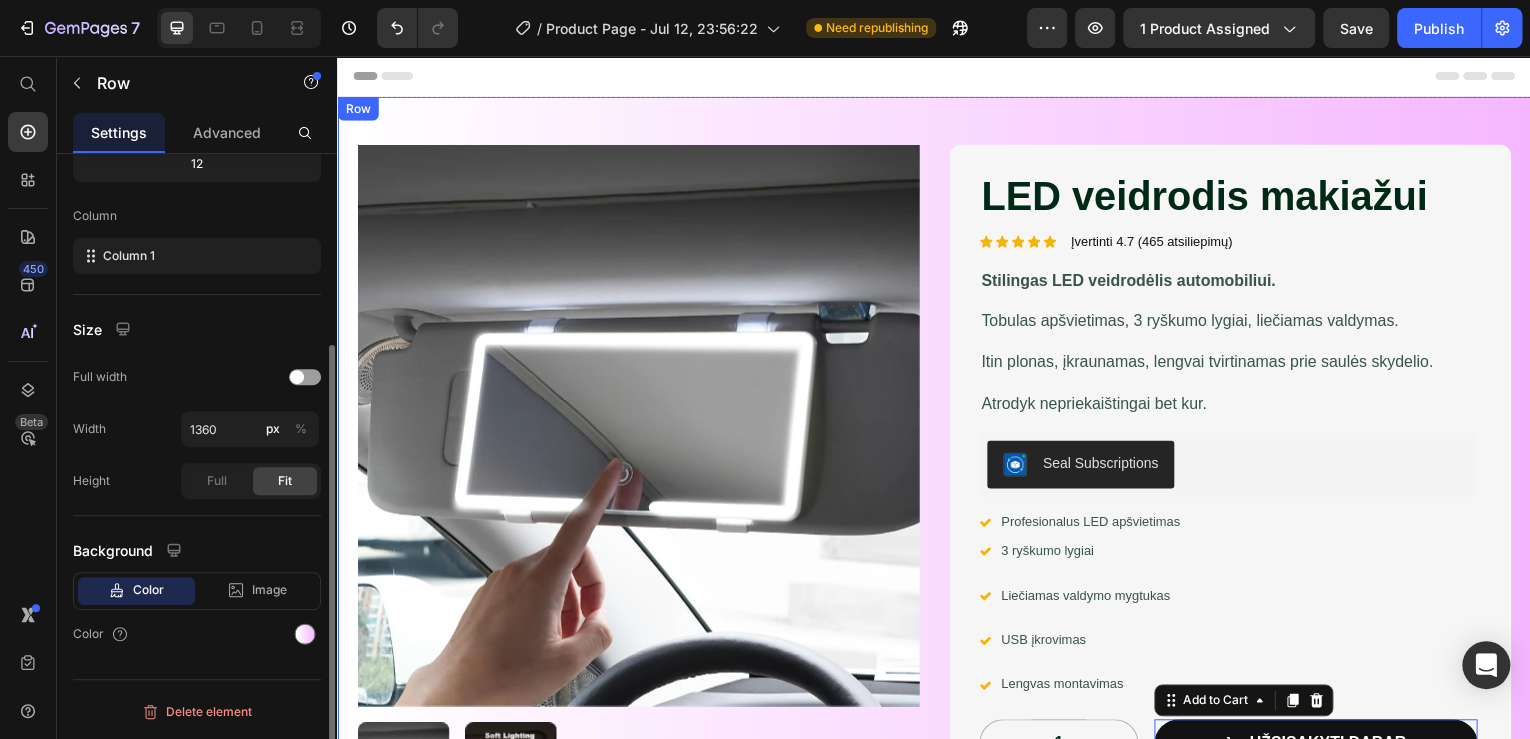scroll, scrollTop: 0, scrollLeft: 0, axis: both 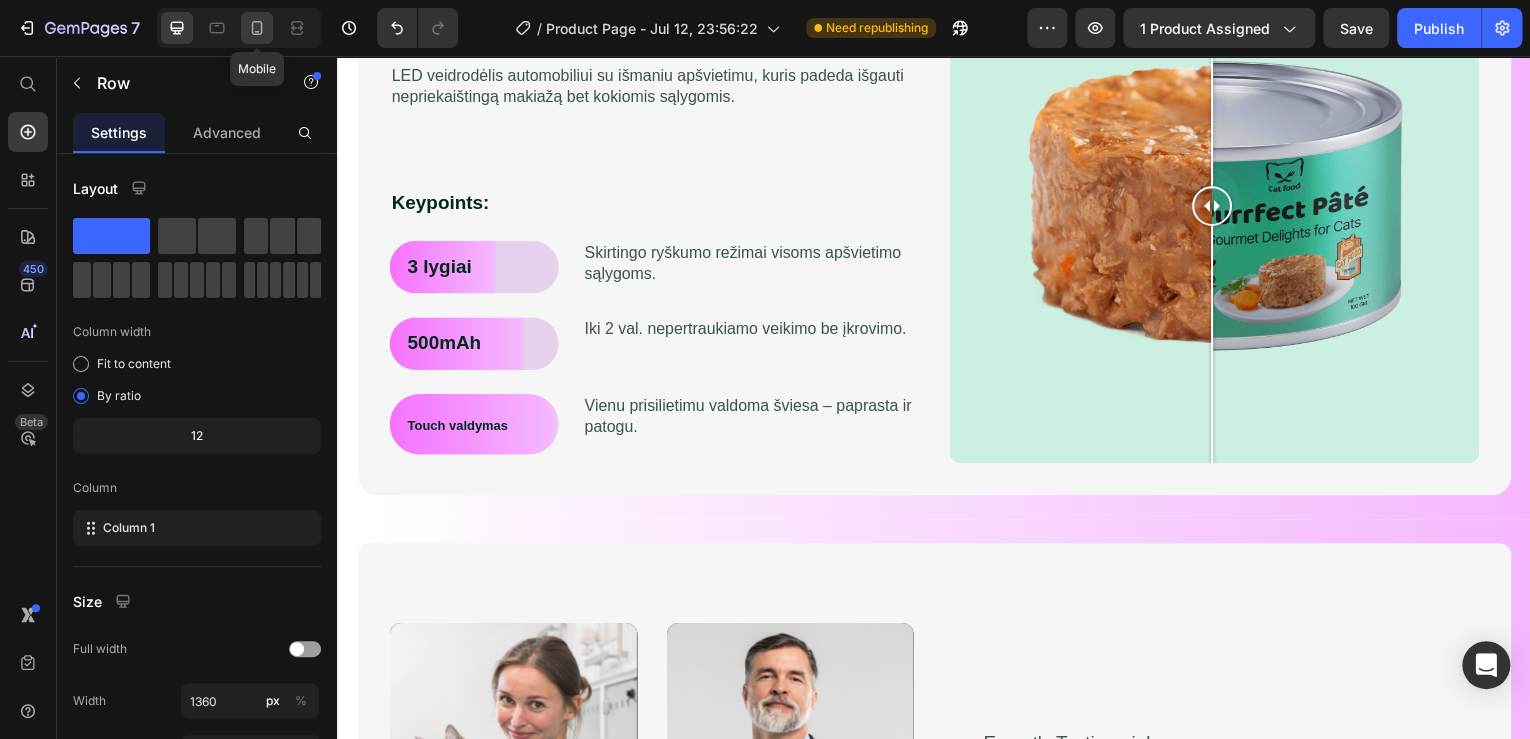 click 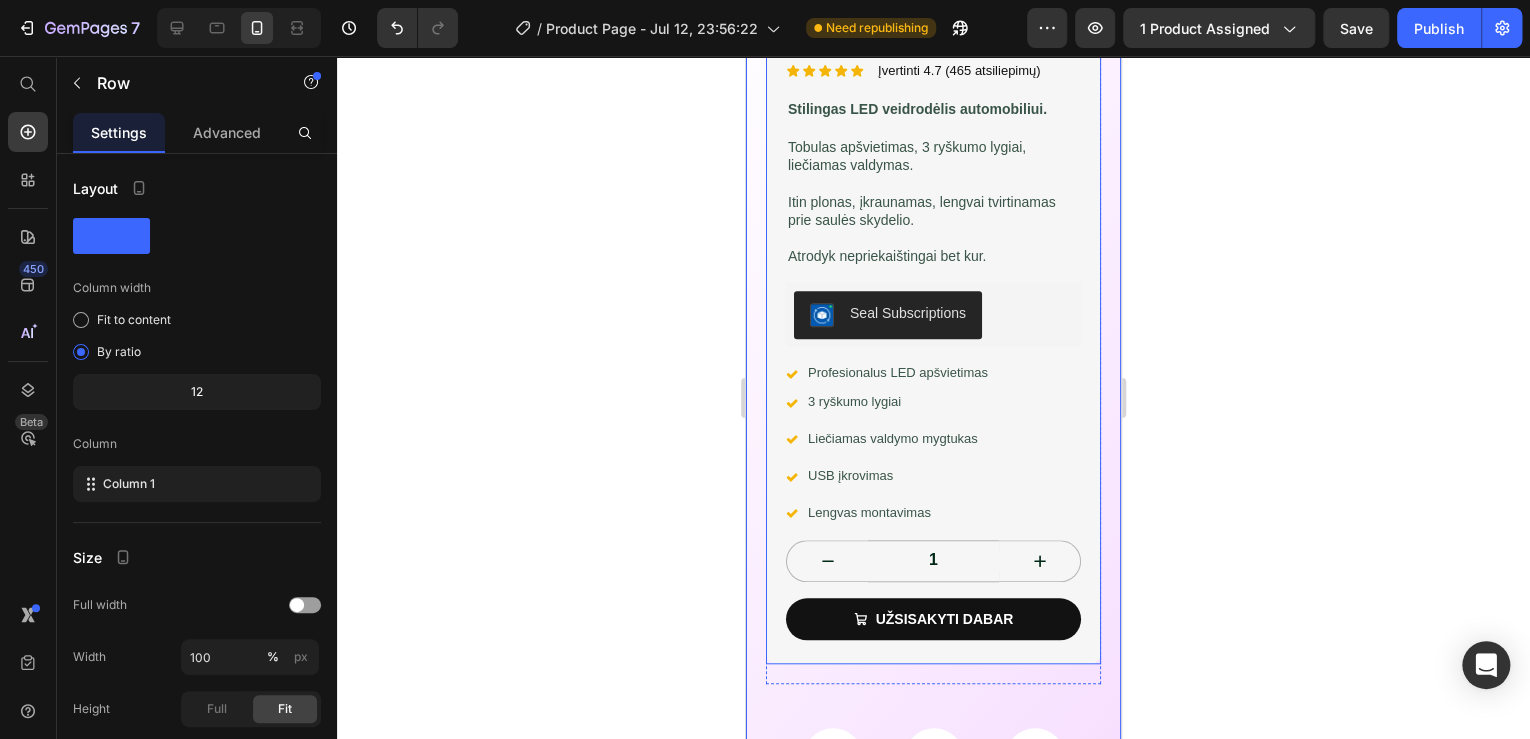 scroll, scrollTop: 596, scrollLeft: 0, axis: vertical 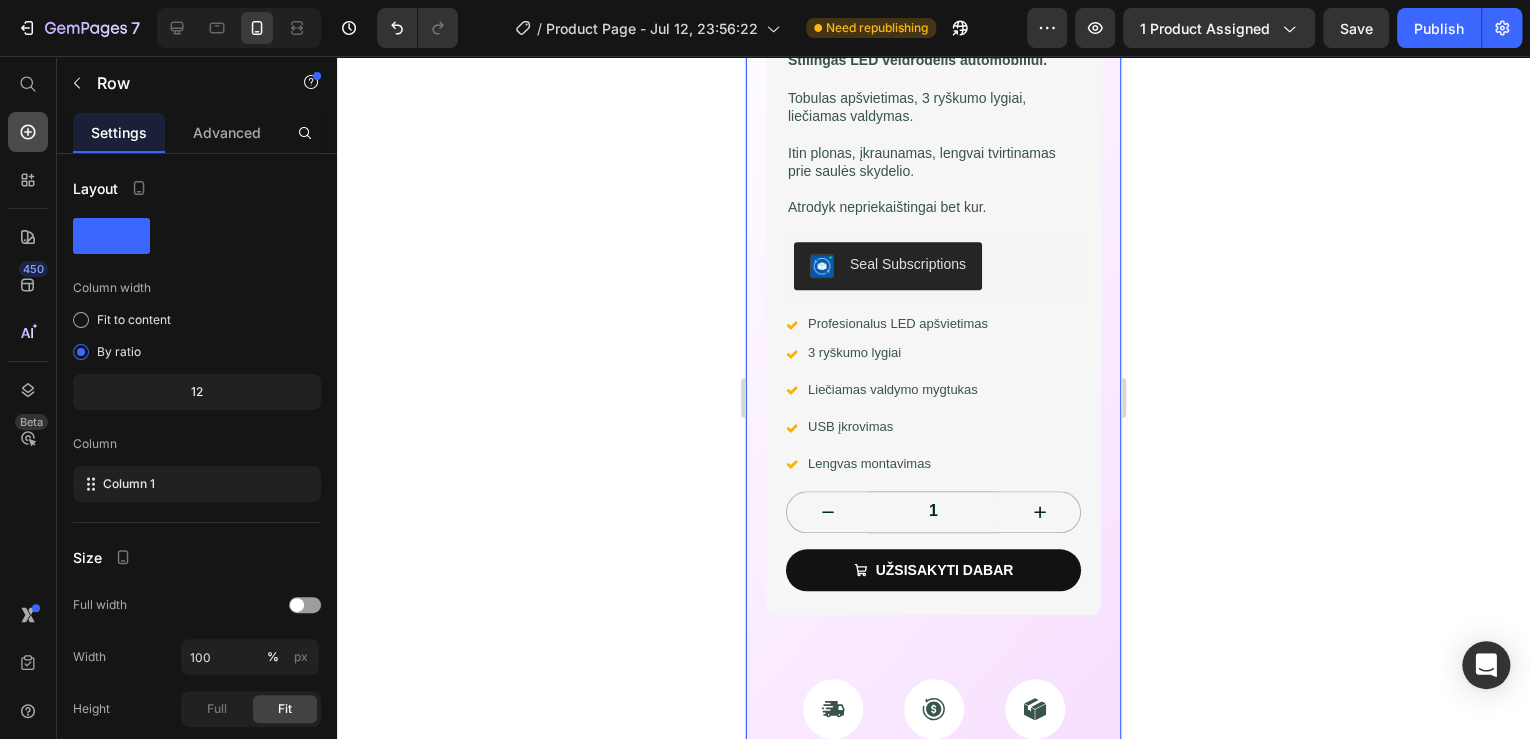 click 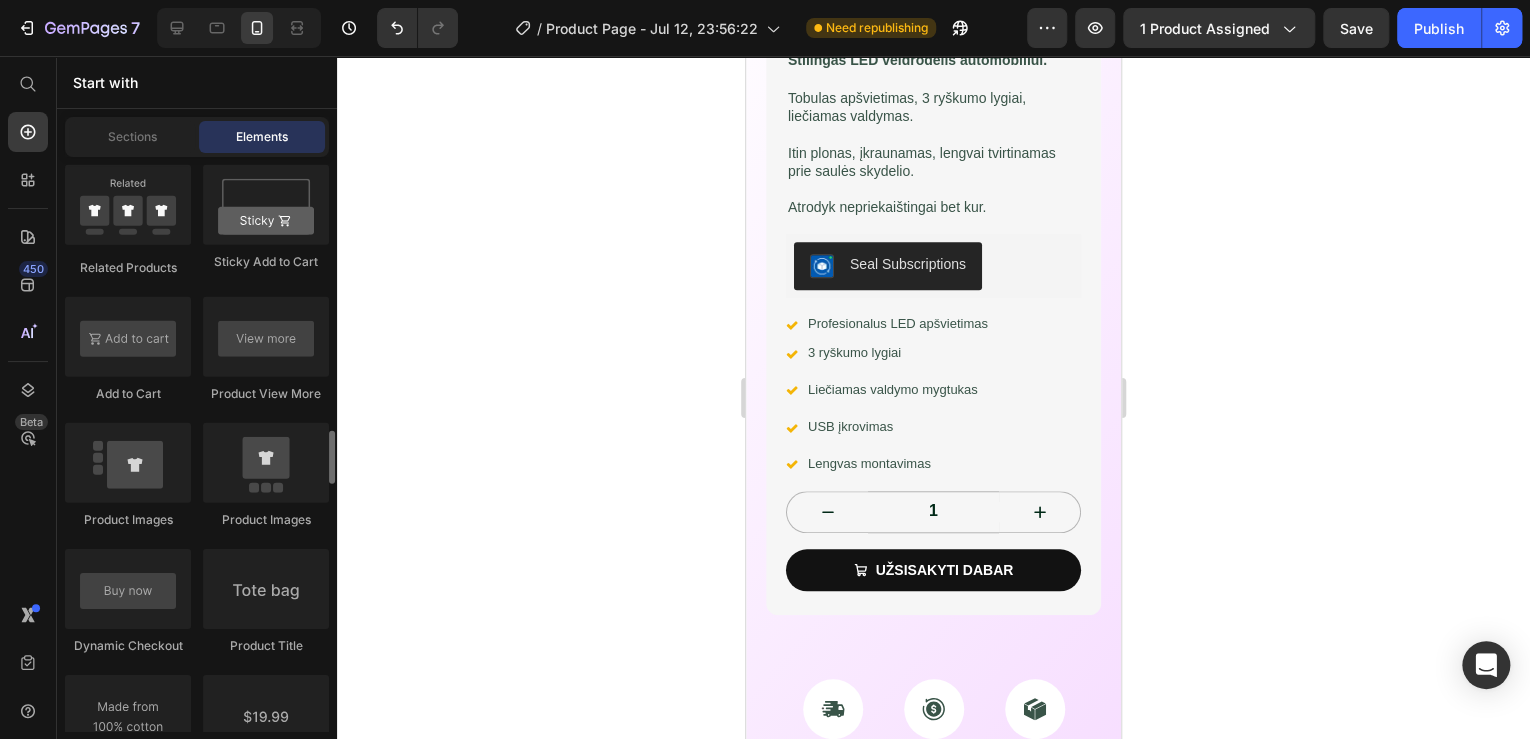 scroll, scrollTop: 3040, scrollLeft: 0, axis: vertical 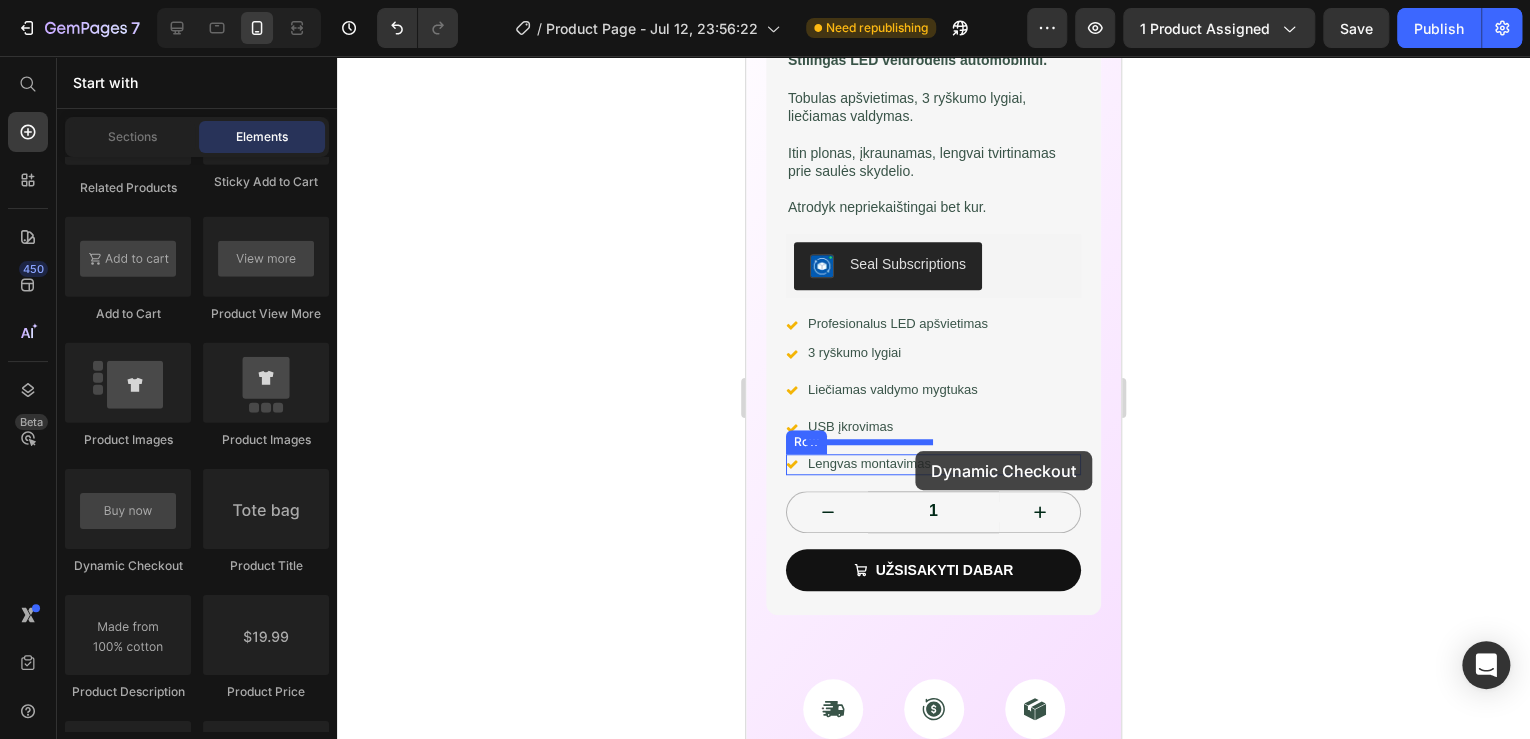 drag, startPoint x: 890, startPoint y: 579, endPoint x: 914, endPoint y: 451, distance: 130.23056 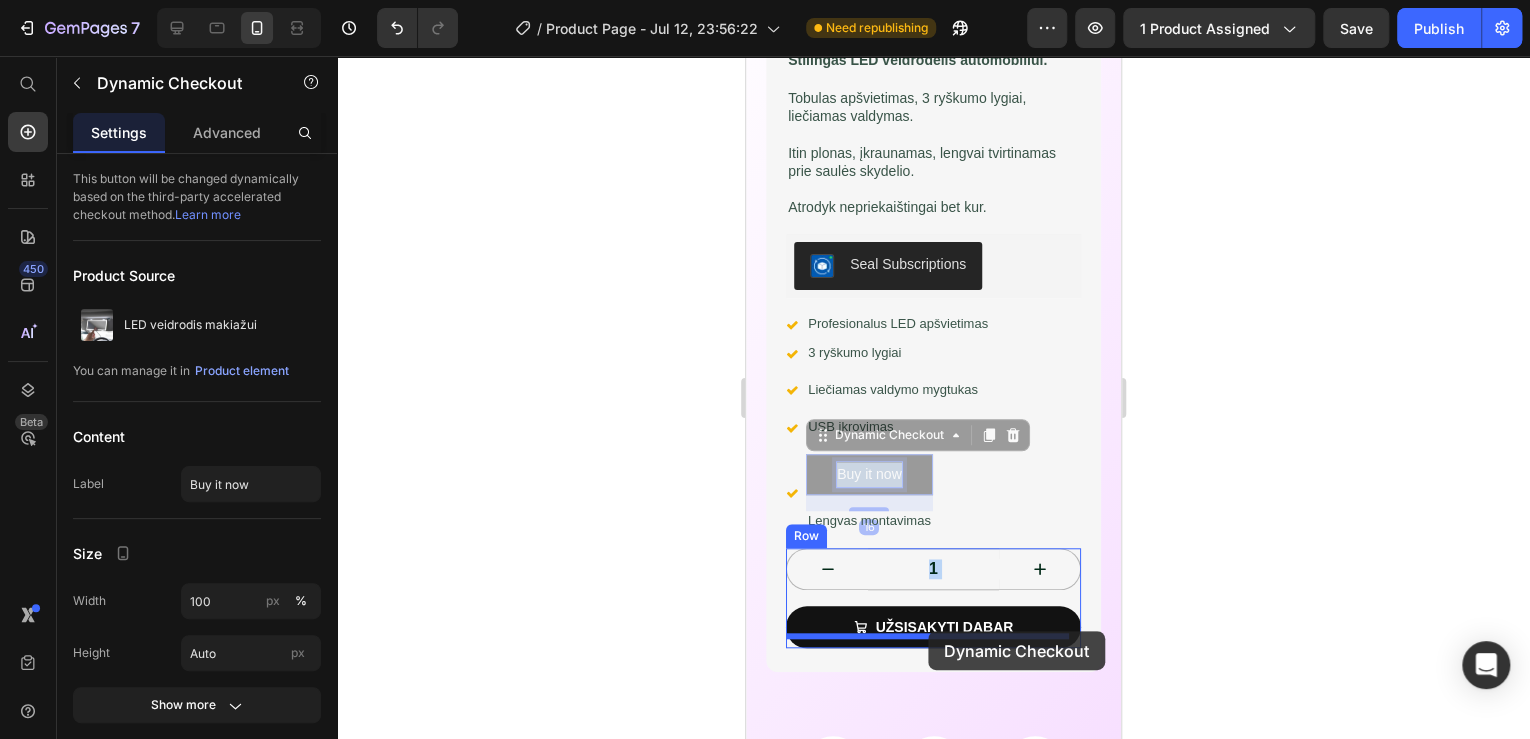 drag, startPoint x: 903, startPoint y: 462, endPoint x: 927, endPoint y: 627, distance: 166.73631 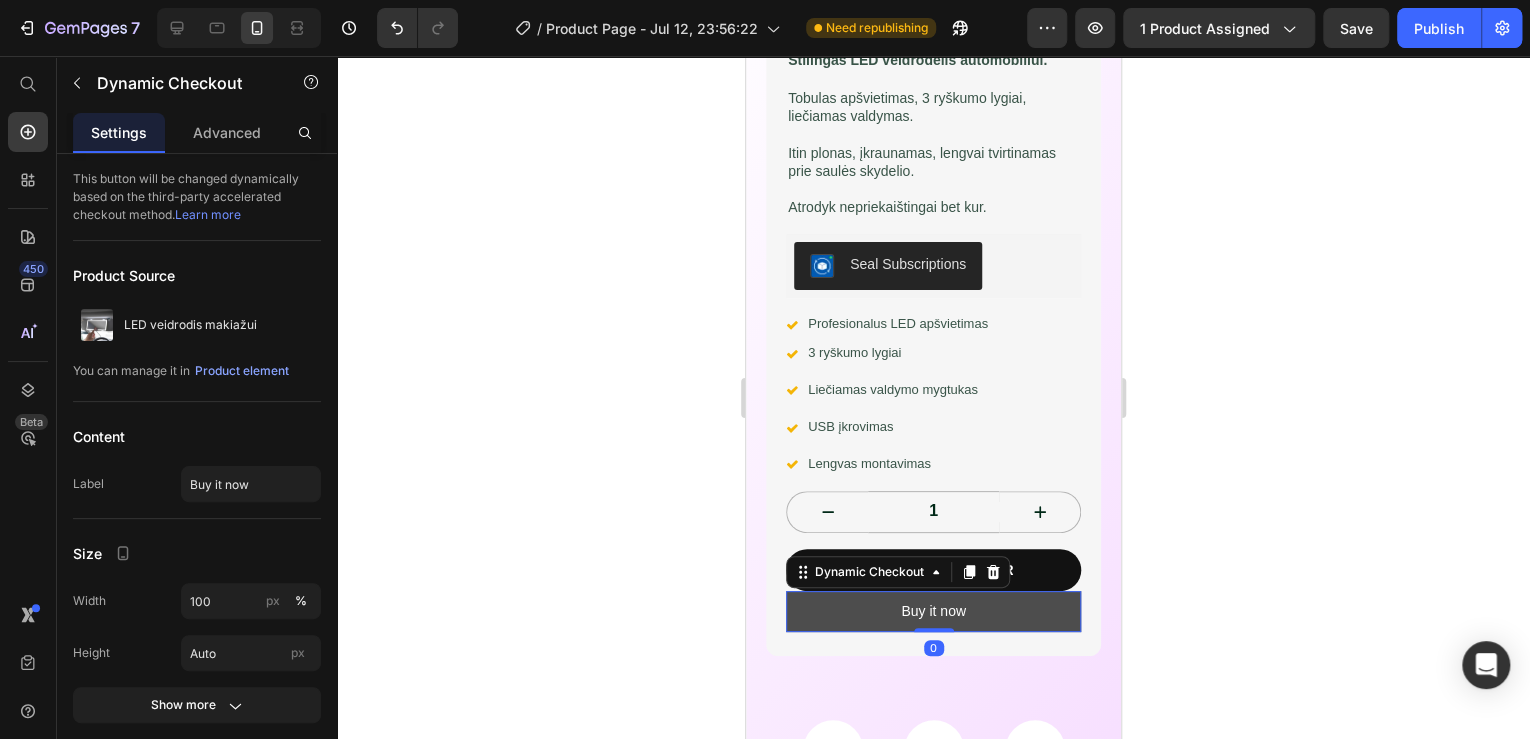 click on "Buy it now" at bounding box center (933, 611) 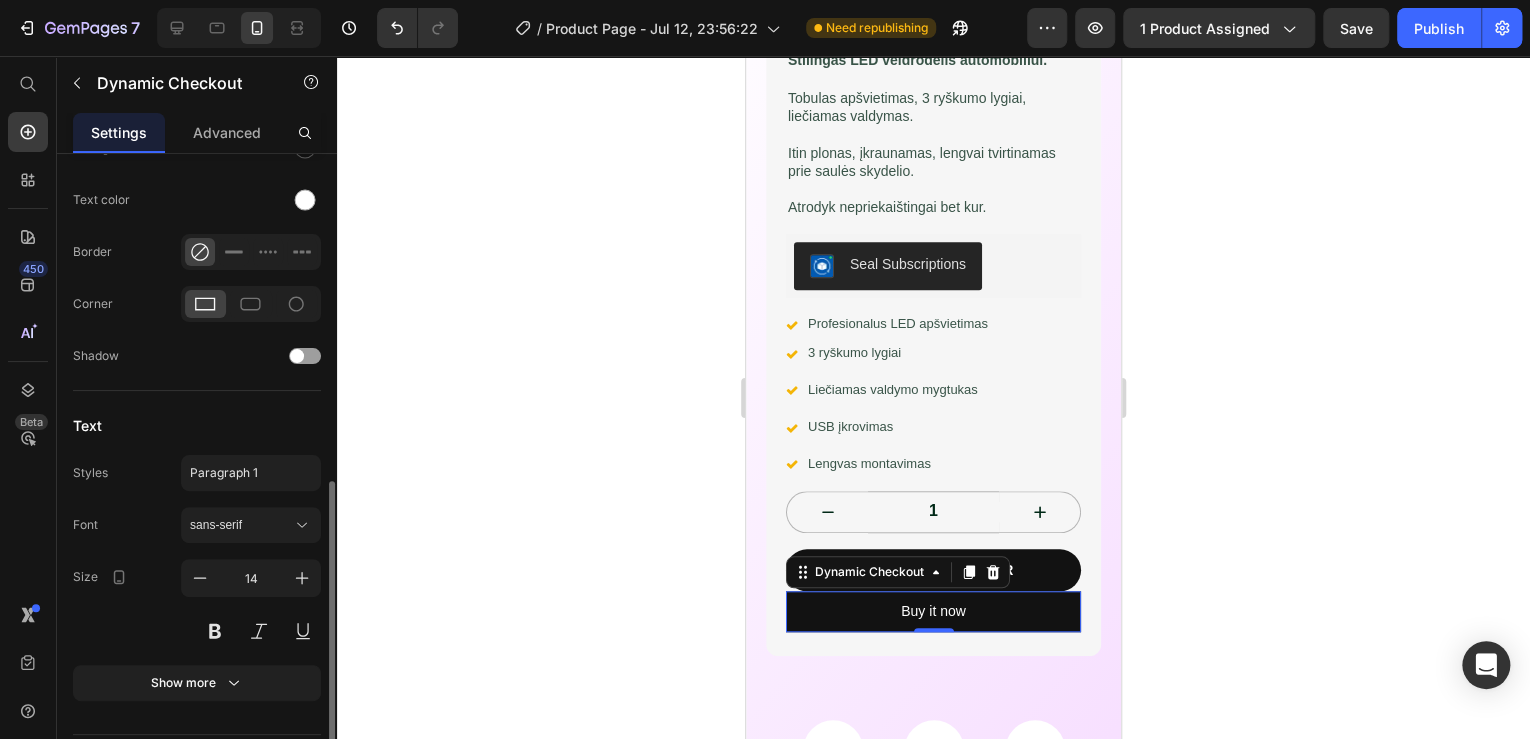 scroll, scrollTop: 770, scrollLeft: 0, axis: vertical 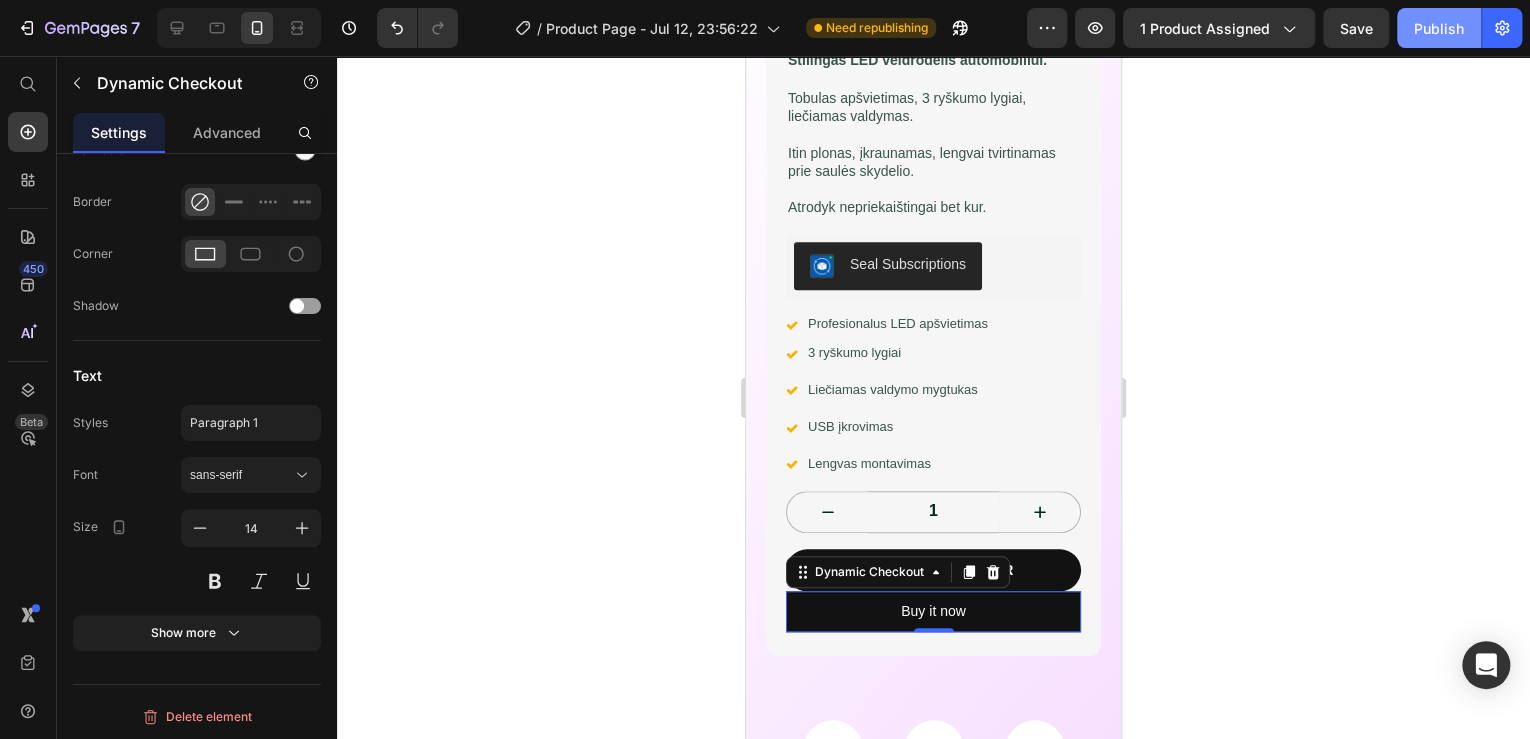 click on "Publish" at bounding box center [1439, 28] 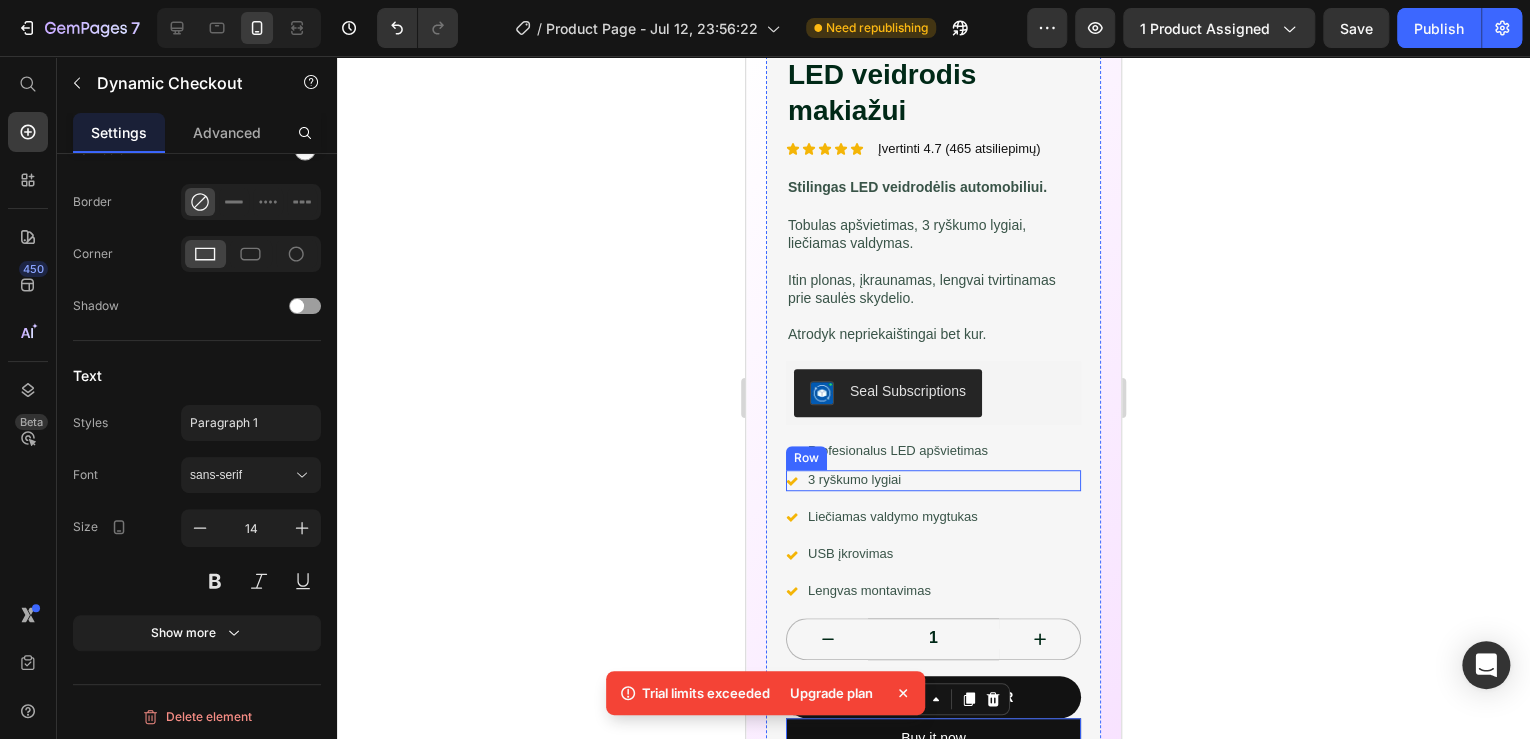scroll, scrollTop: 436, scrollLeft: 0, axis: vertical 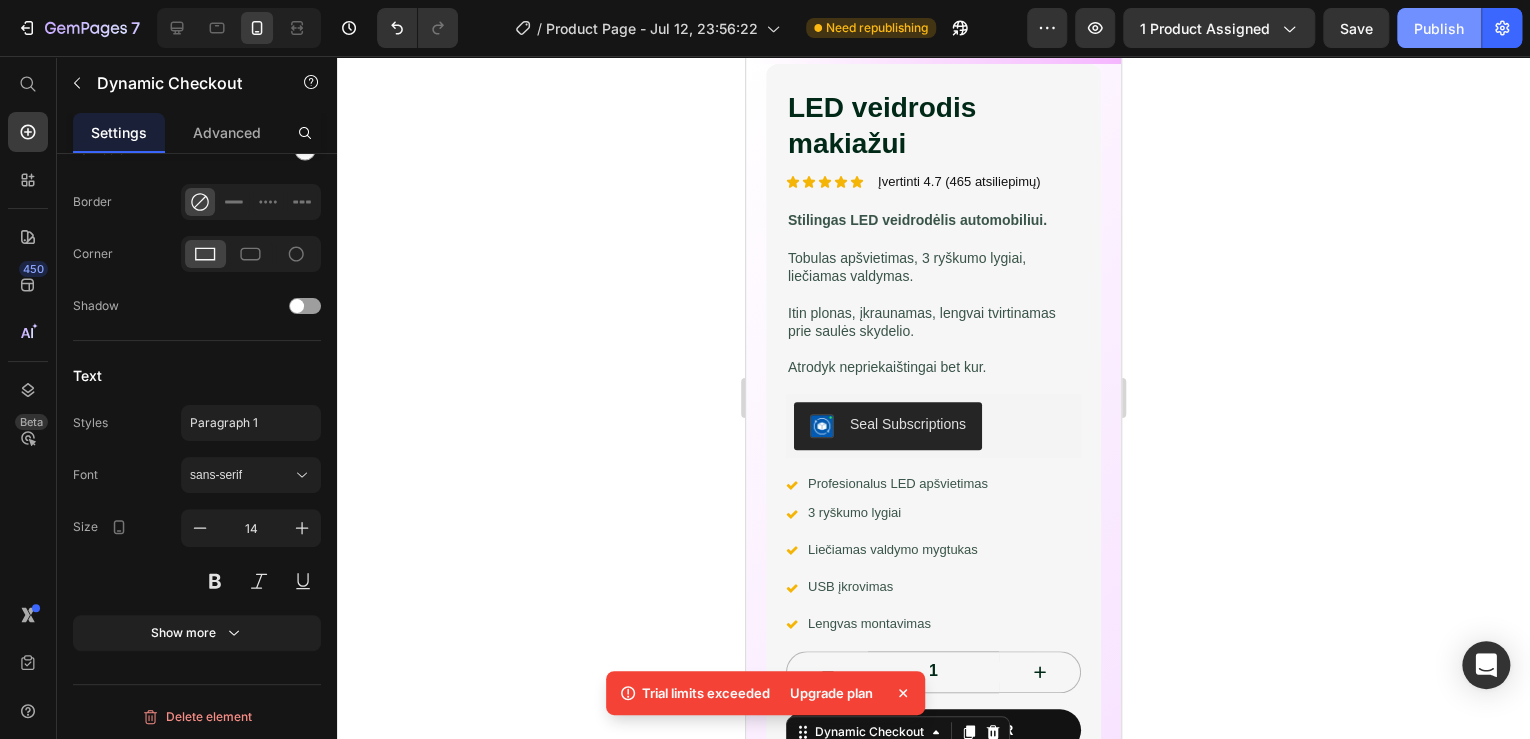 click on "Publish" at bounding box center [1439, 28] 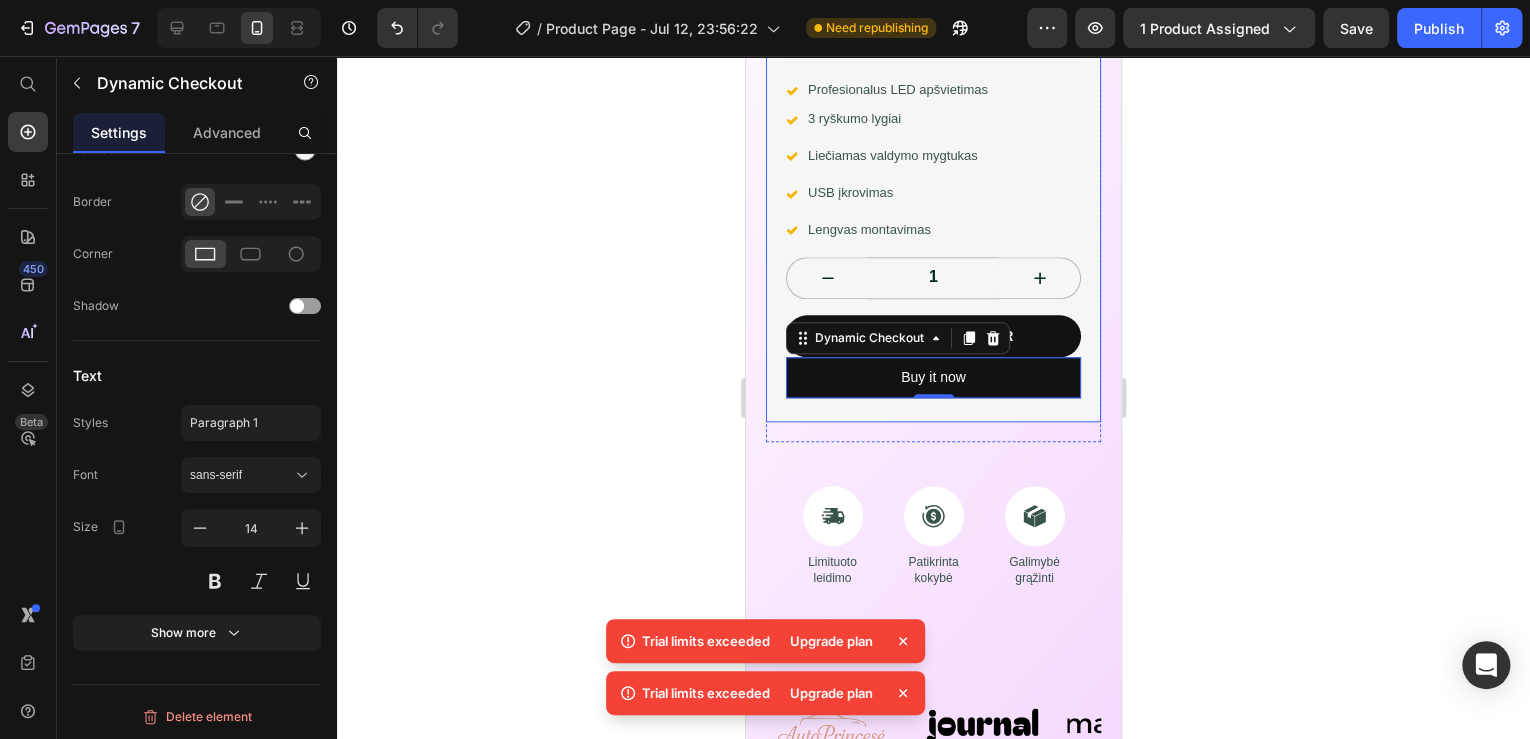 scroll, scrollTop: 836, scrollLeft: 0, axis: vertical 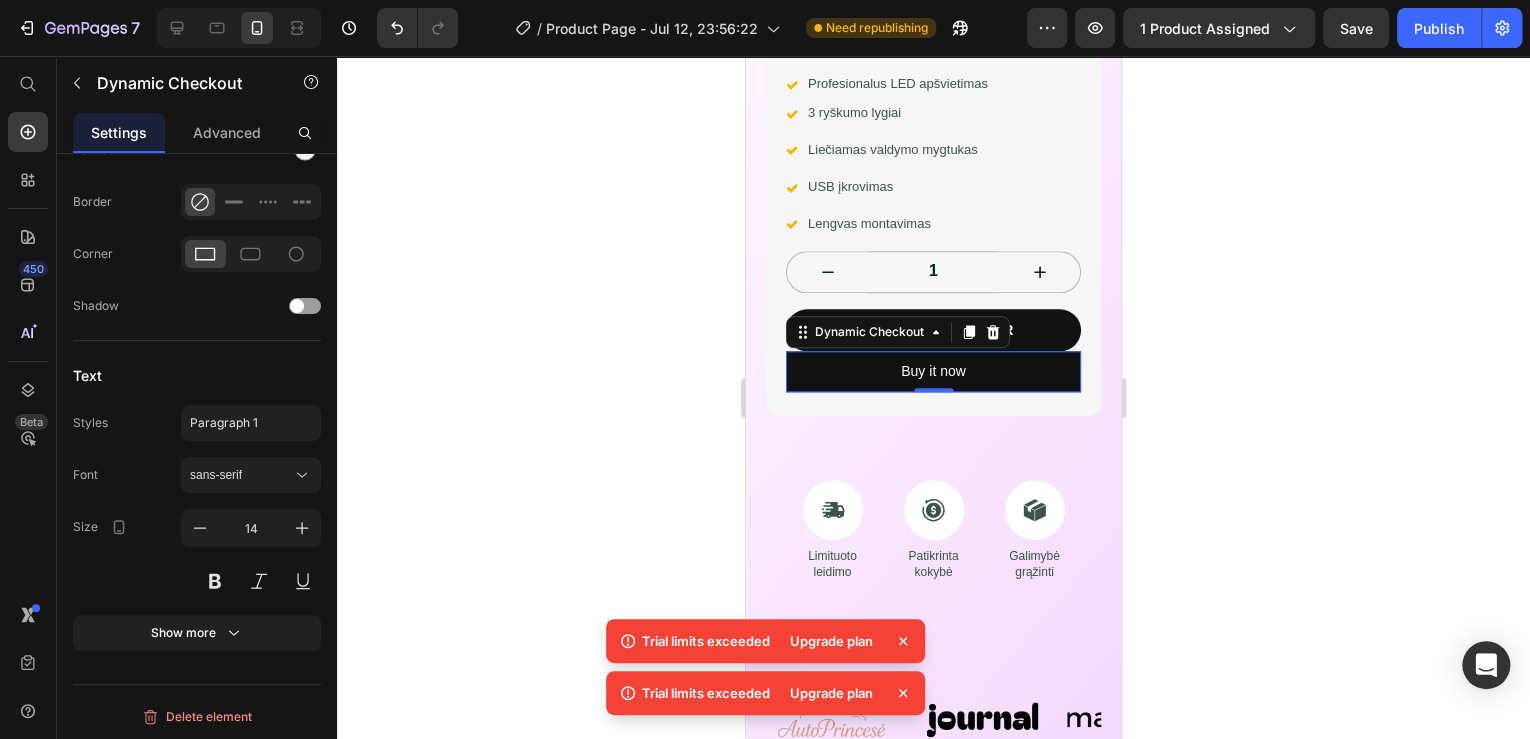 click 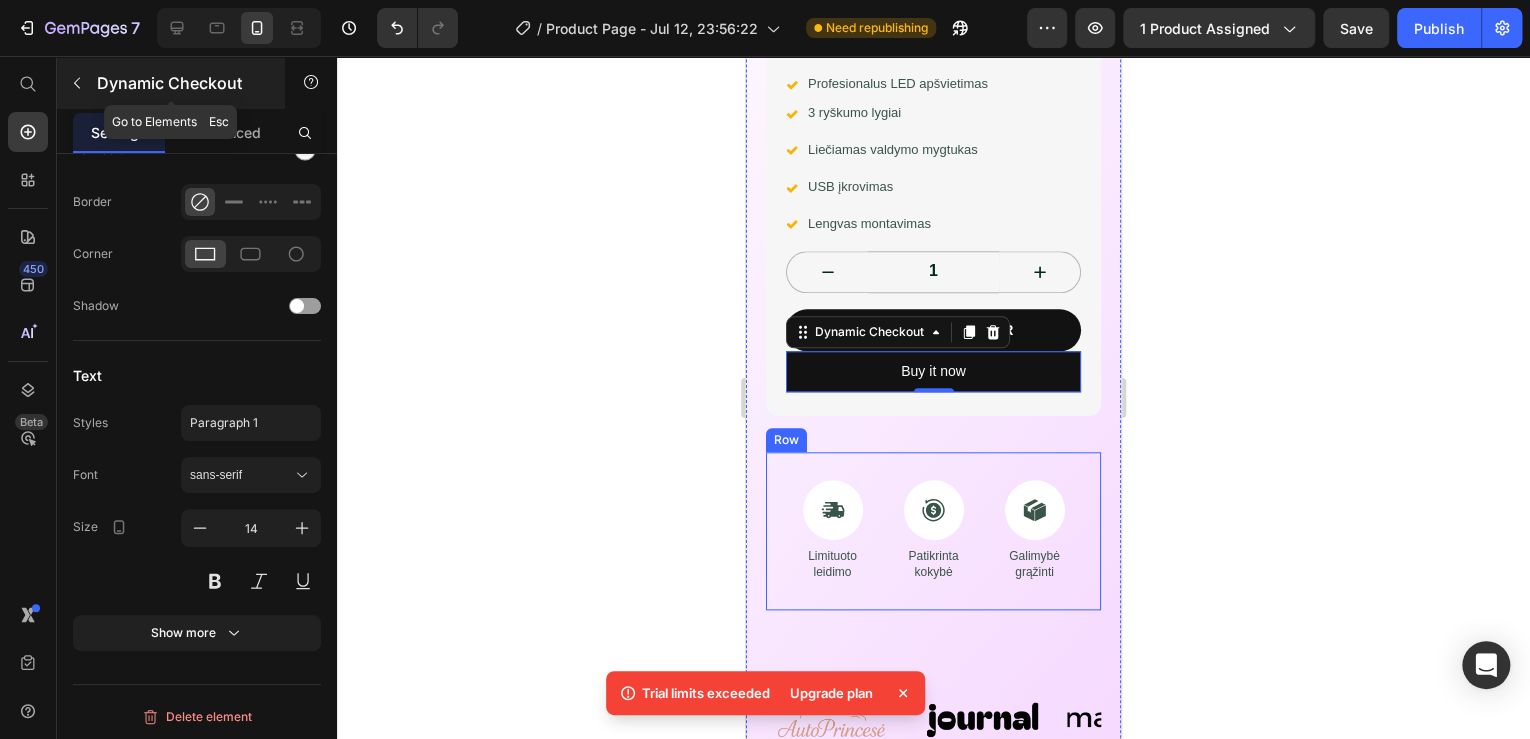 click 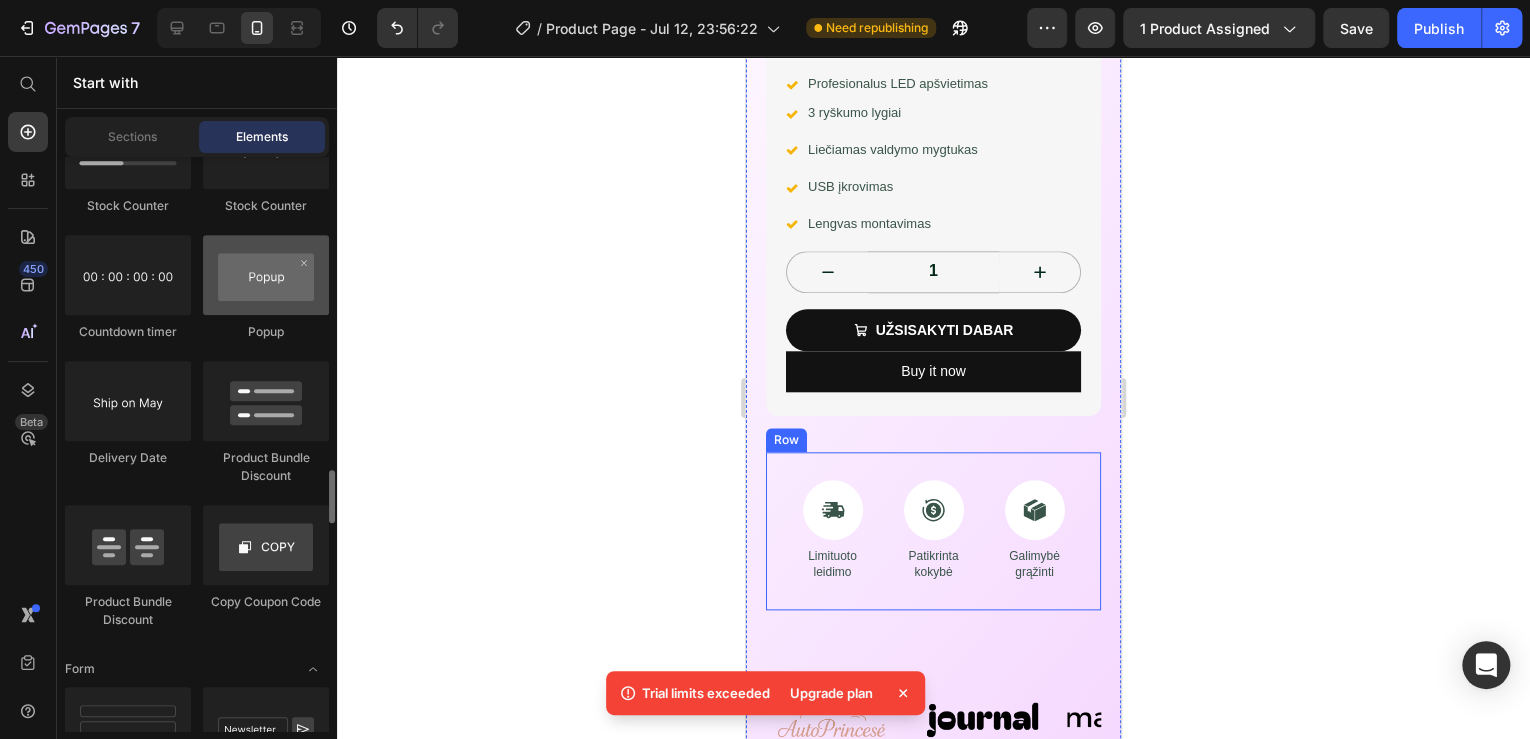 scroll, scrollTop: 4240, scrollLeft: 0, axis: vertical 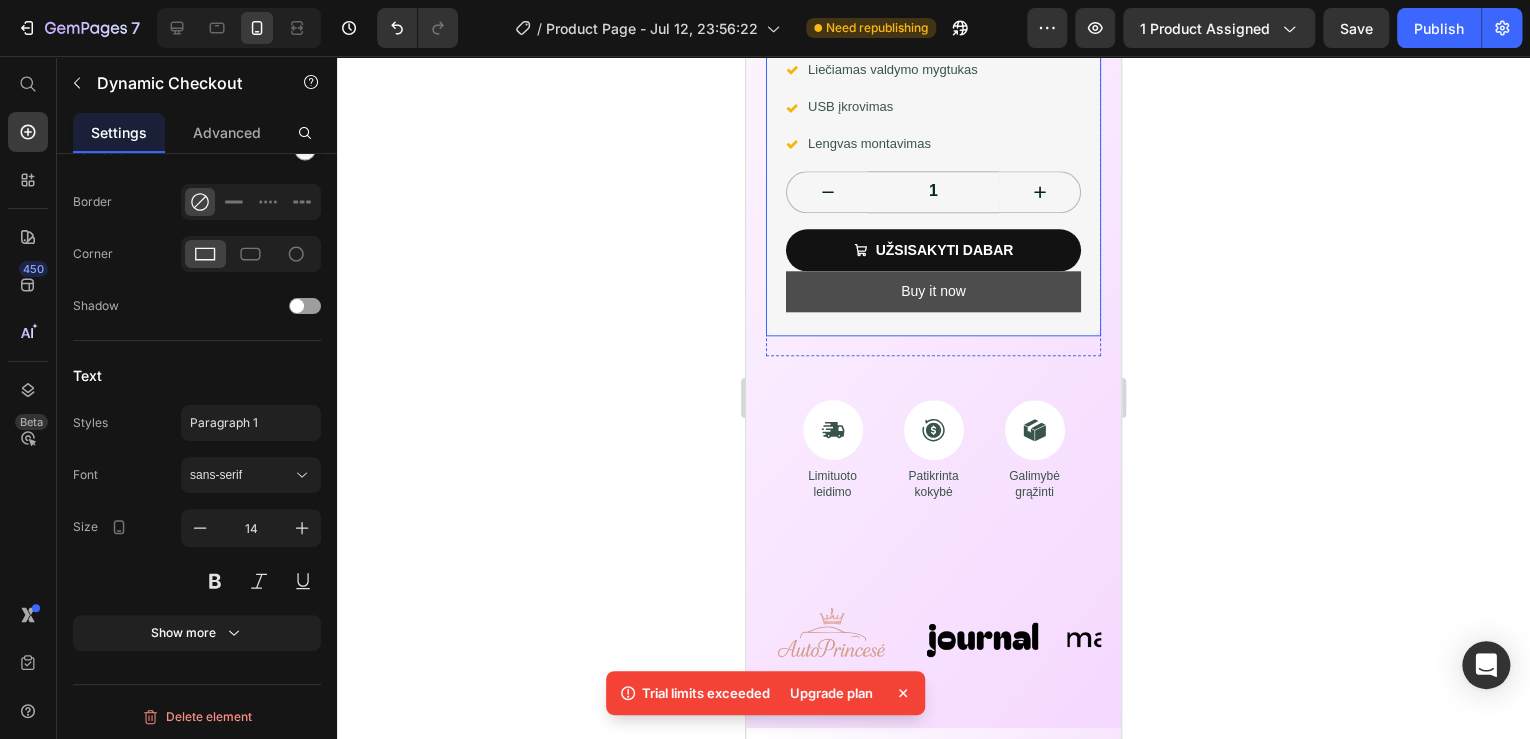 click on "Buy it now" at bounding box center [933, 291] 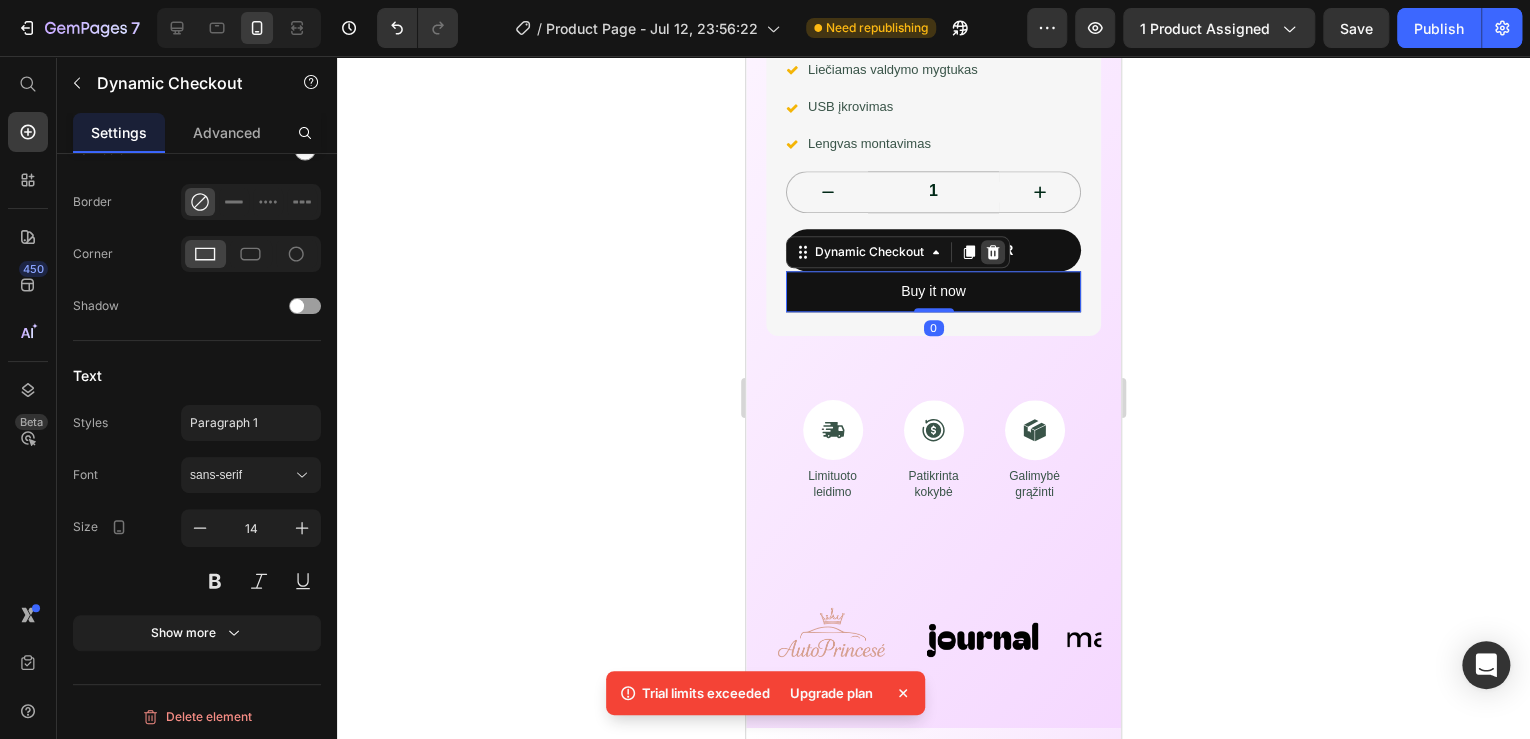 click 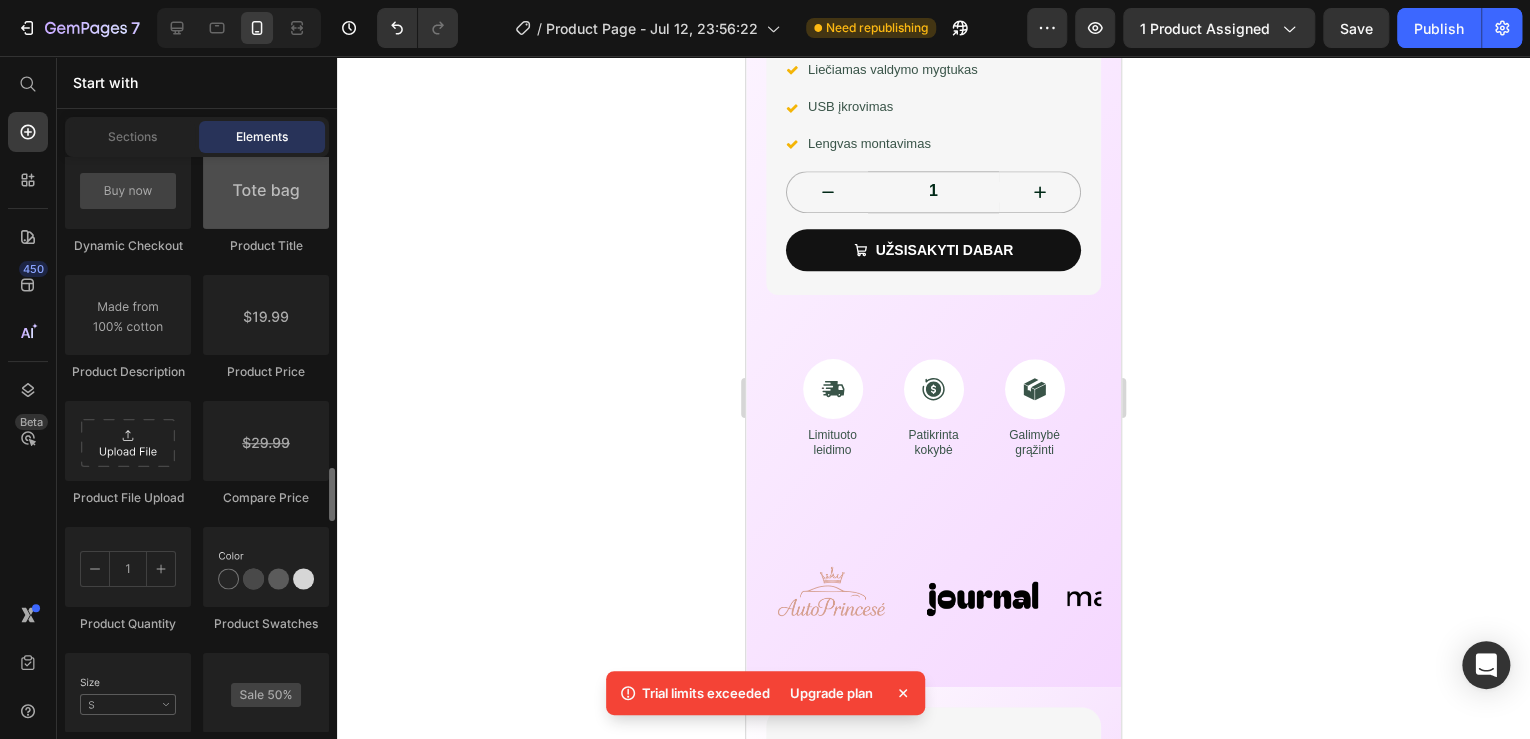 scroll, scrollTop: 3200, scrollLeft: 0, axis: vertical 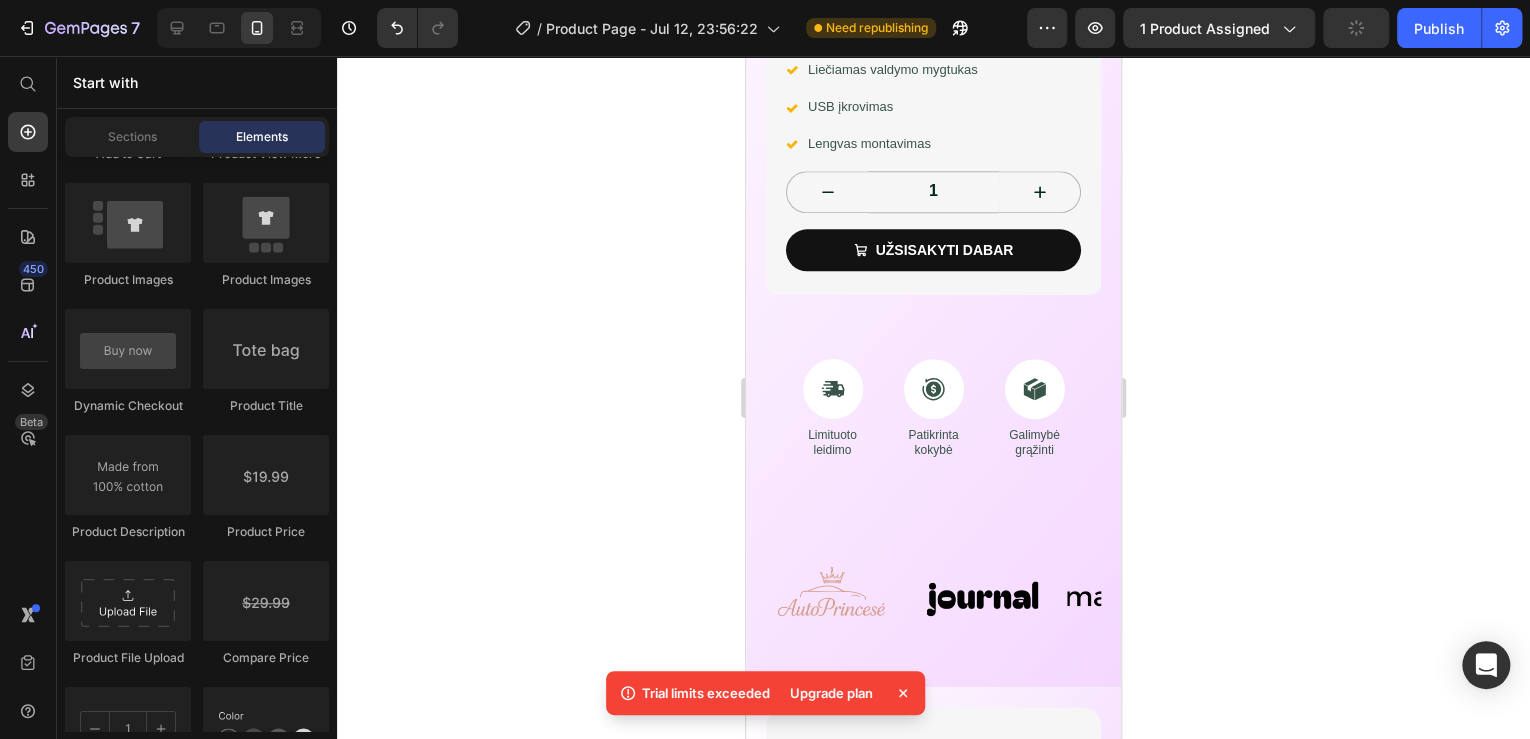 drag, startPoint x: 1416, startPoint y: 30, endPoint x: 1358, endPoint y: 32, distance: 58.034473 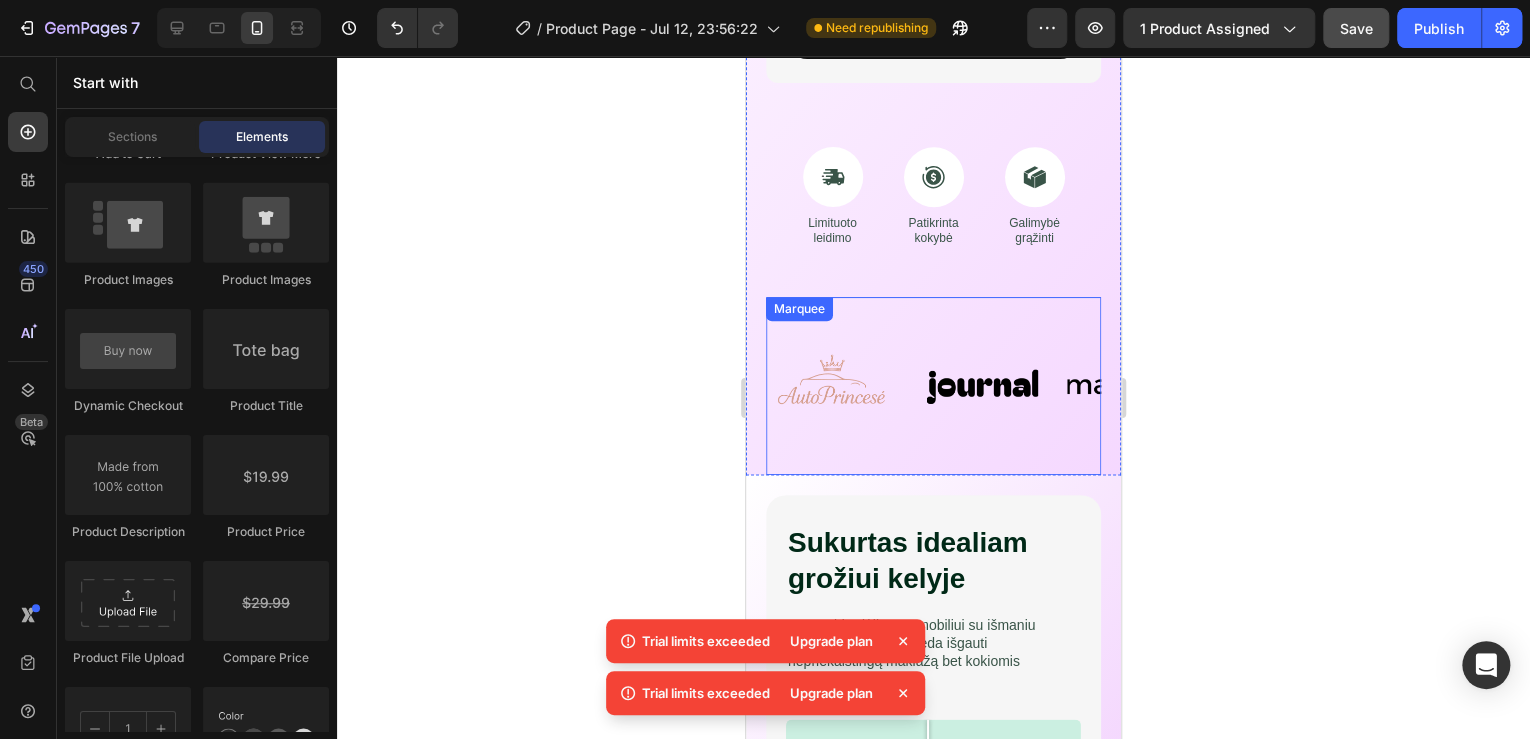 scroll, scrollTop: 836, scrollLeft: 0, axis: vertical 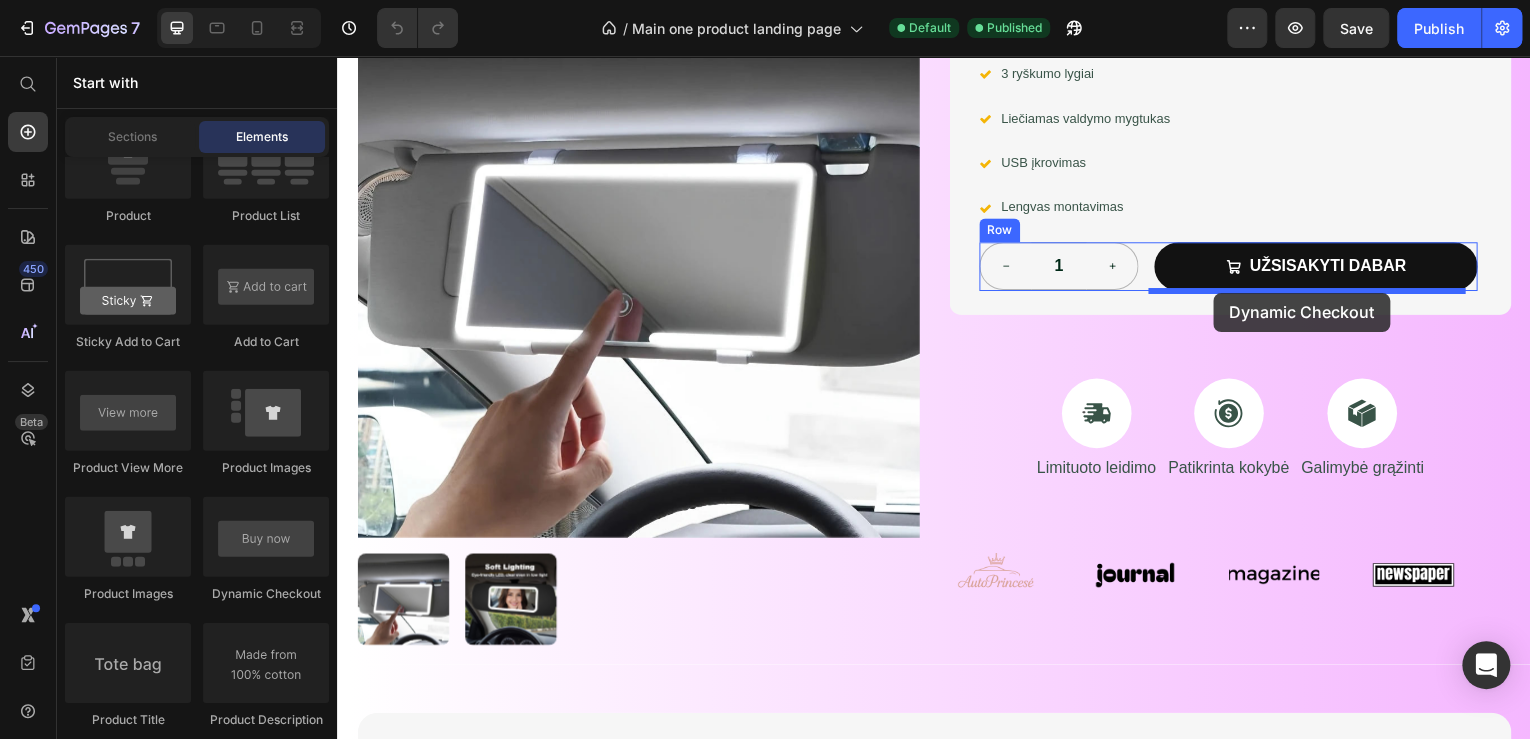drag, startPoint x: 619, startPoint y: 594, endPoint x: 1225, endPoint y: 302, distance: 672.6812 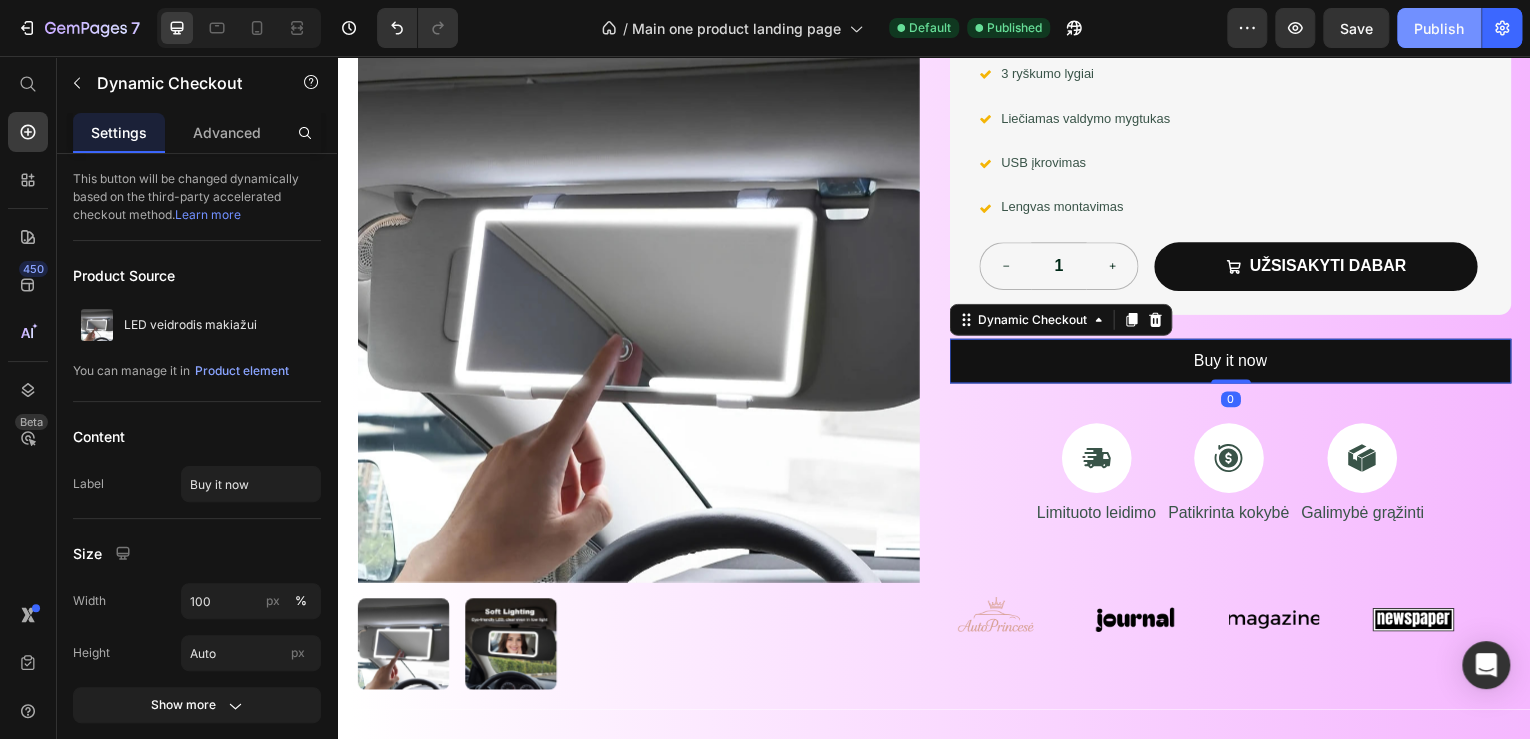 click on "Publish" at bounding box center [1439, 28] 